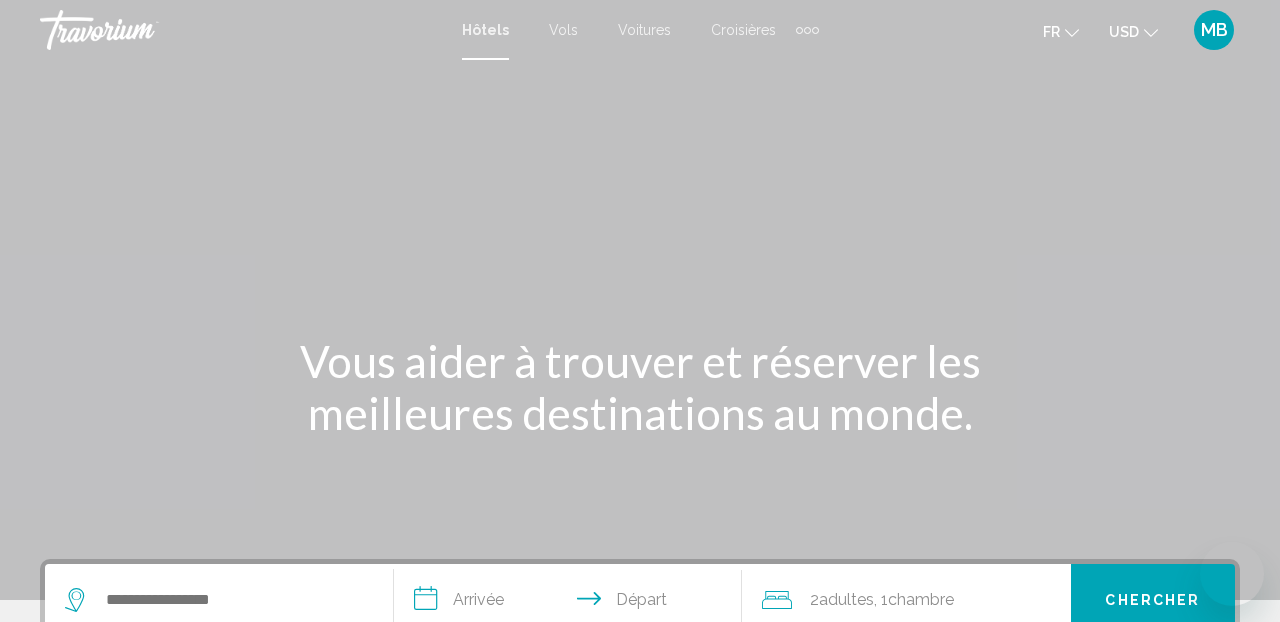 scroll, scrollTop: 0, scrollLeft: 0, axis: both 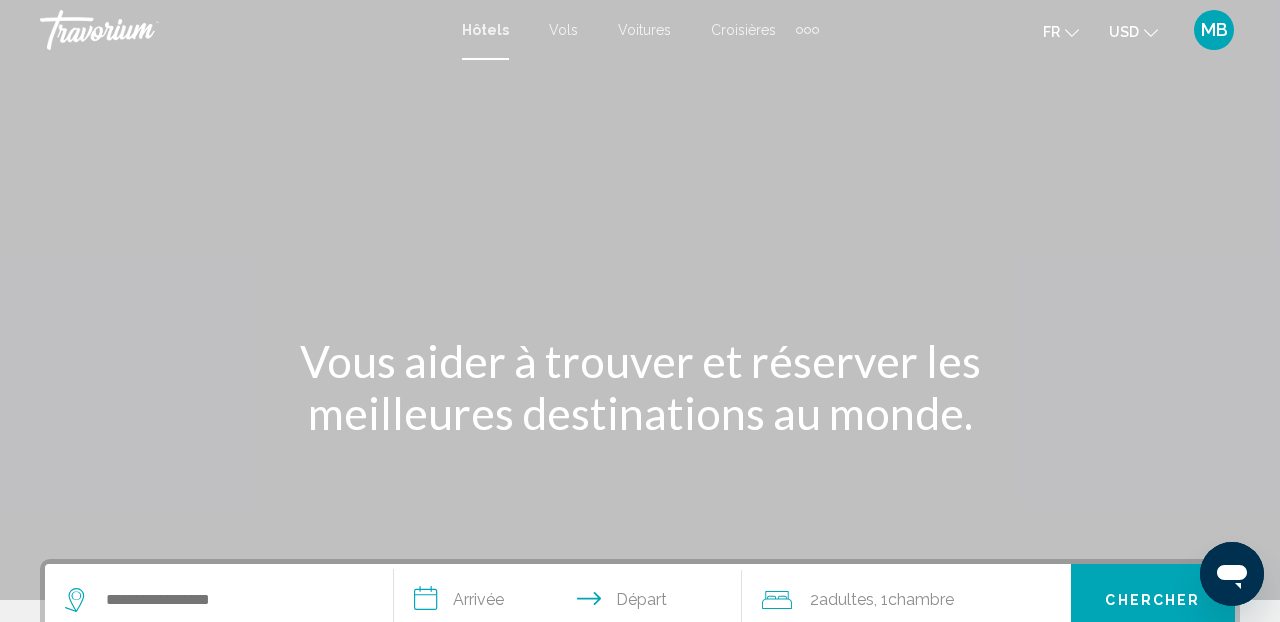 click at bounding box center [815, 30] 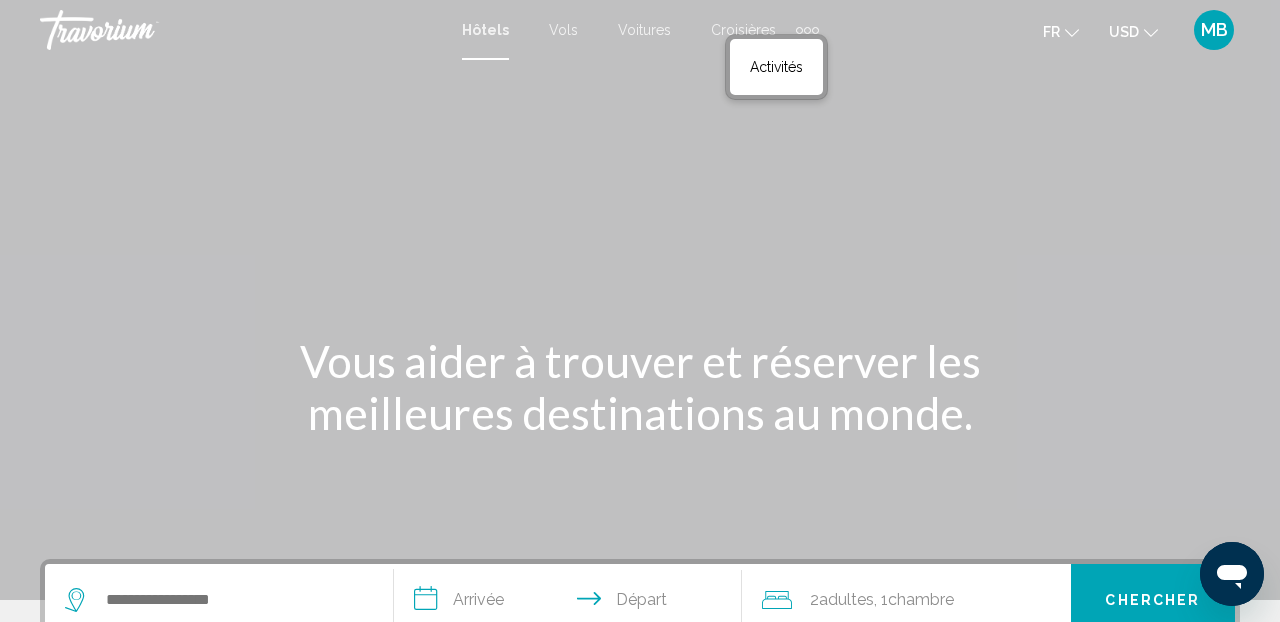 click at bounding box center (640, 300) 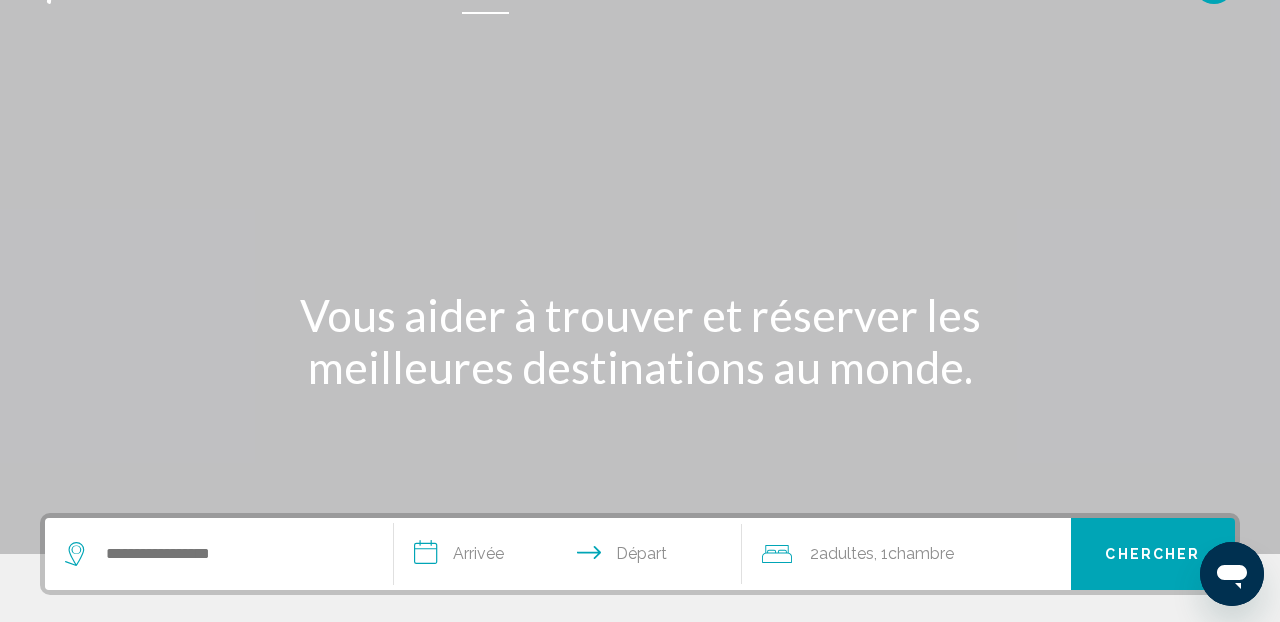 scroll, scrollTop: 0, scrollLeft: 0, axis: both 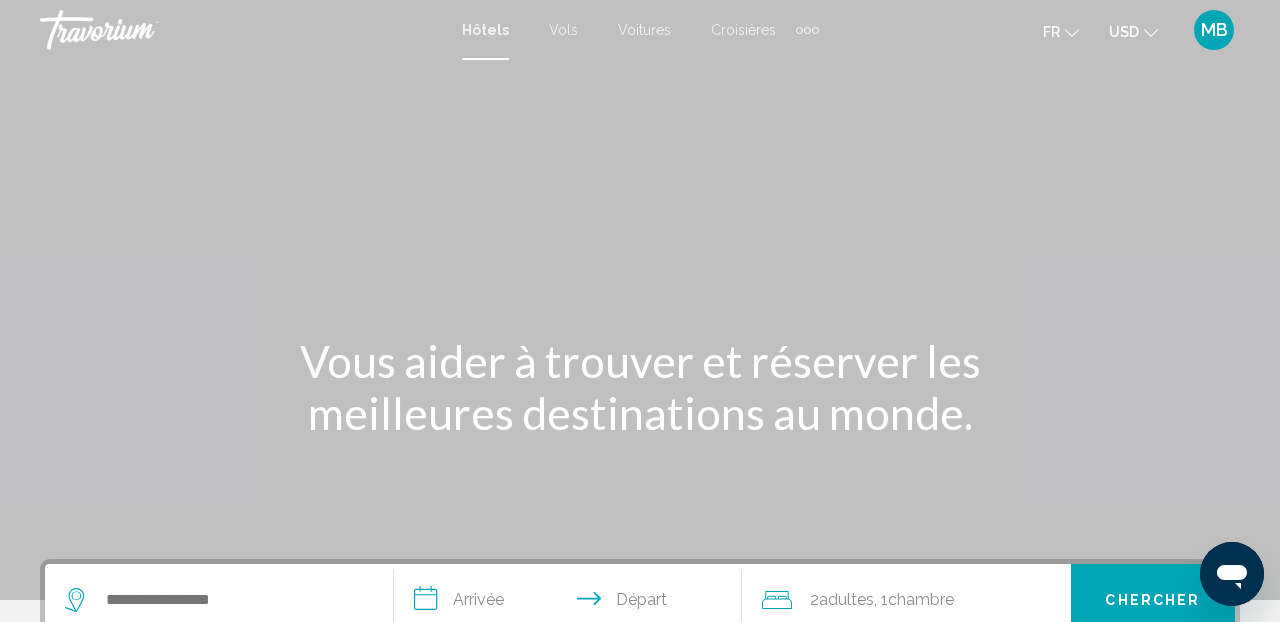 click on "USD
USD ($) MXN (Mex$) CAD (Can$) GBP (£) EUR (€) AUD (A$) NZD (NZ$) CNY (CN¥)" 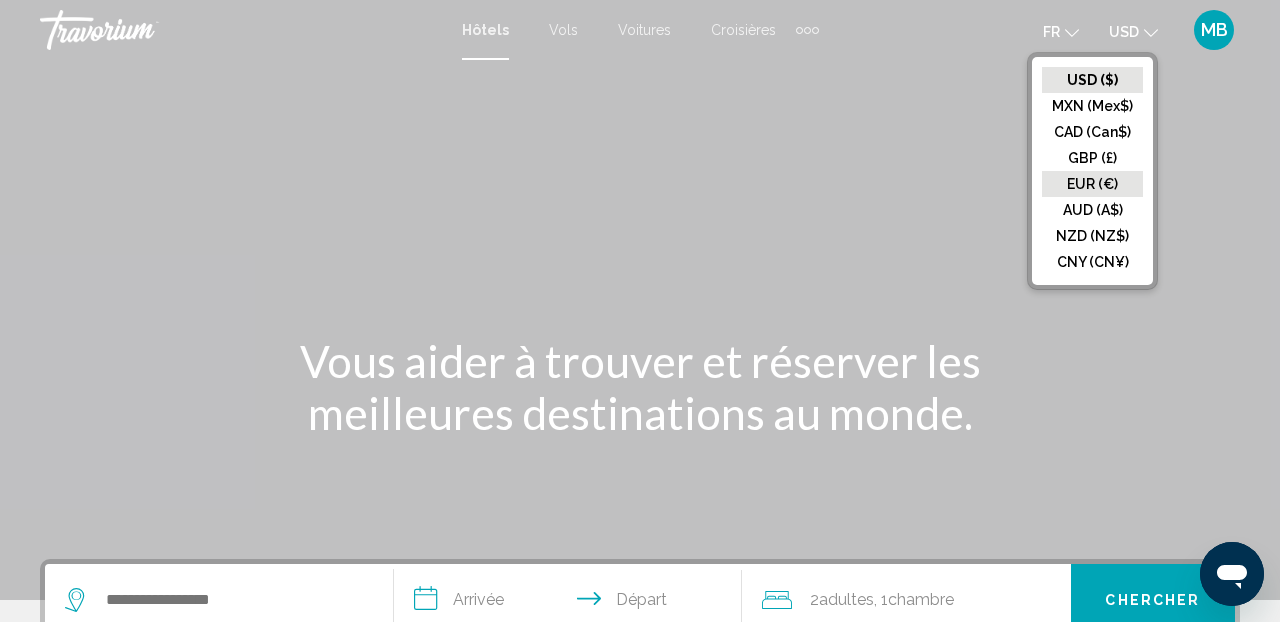 click on "EUR (€)" 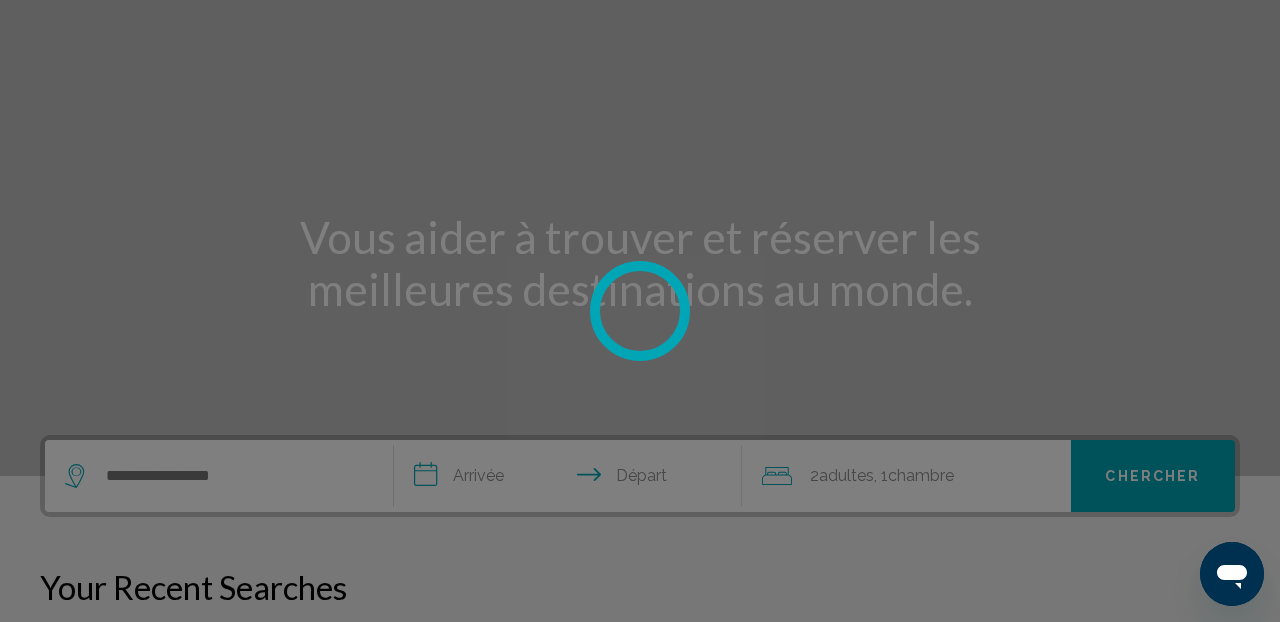 scroll, scrollTop: 160, scrollLeft: 0, axis: vertical 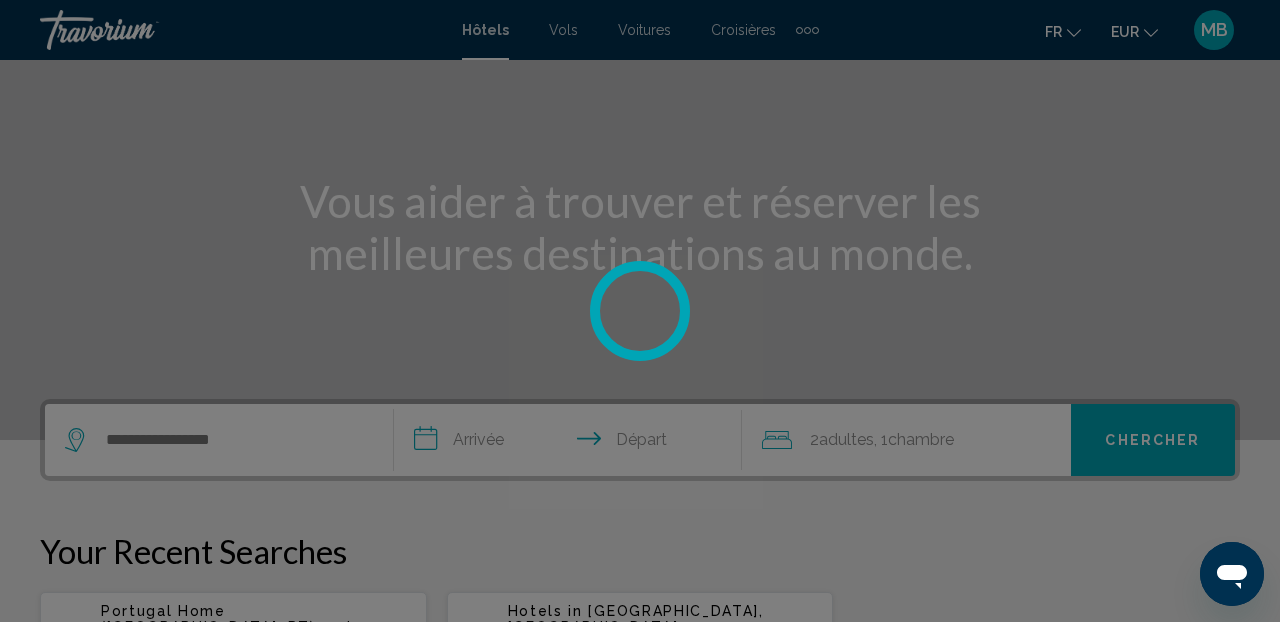 click at bounding box center [640, 311] 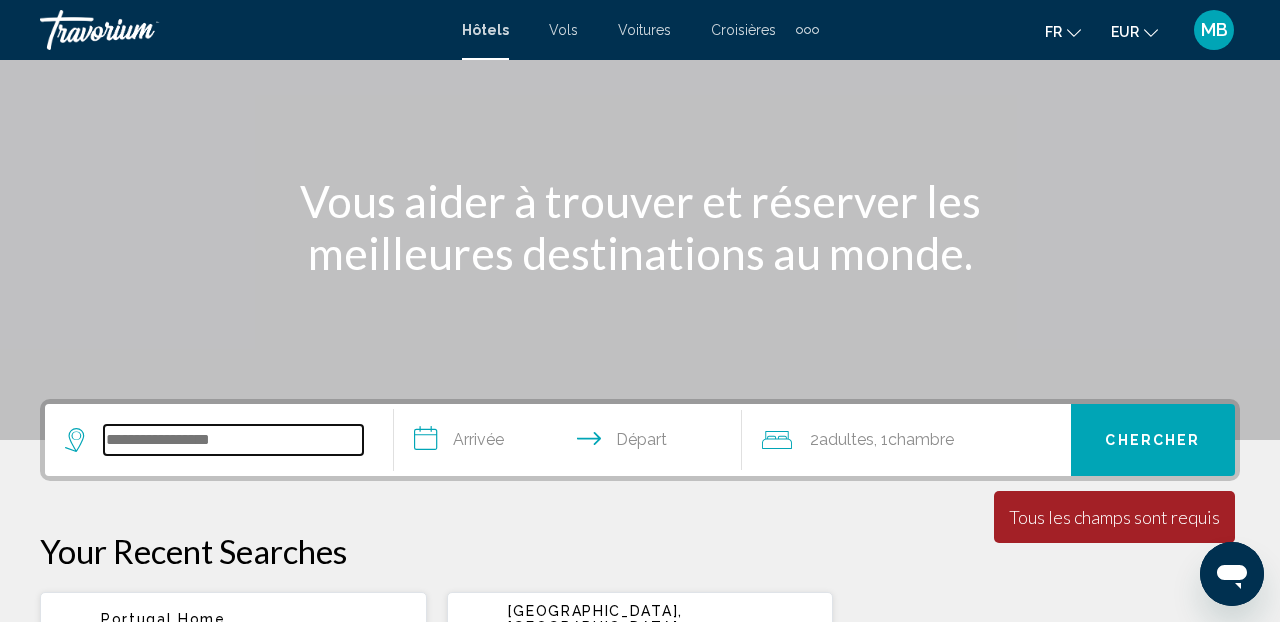 click at bounding box center (233, 440) 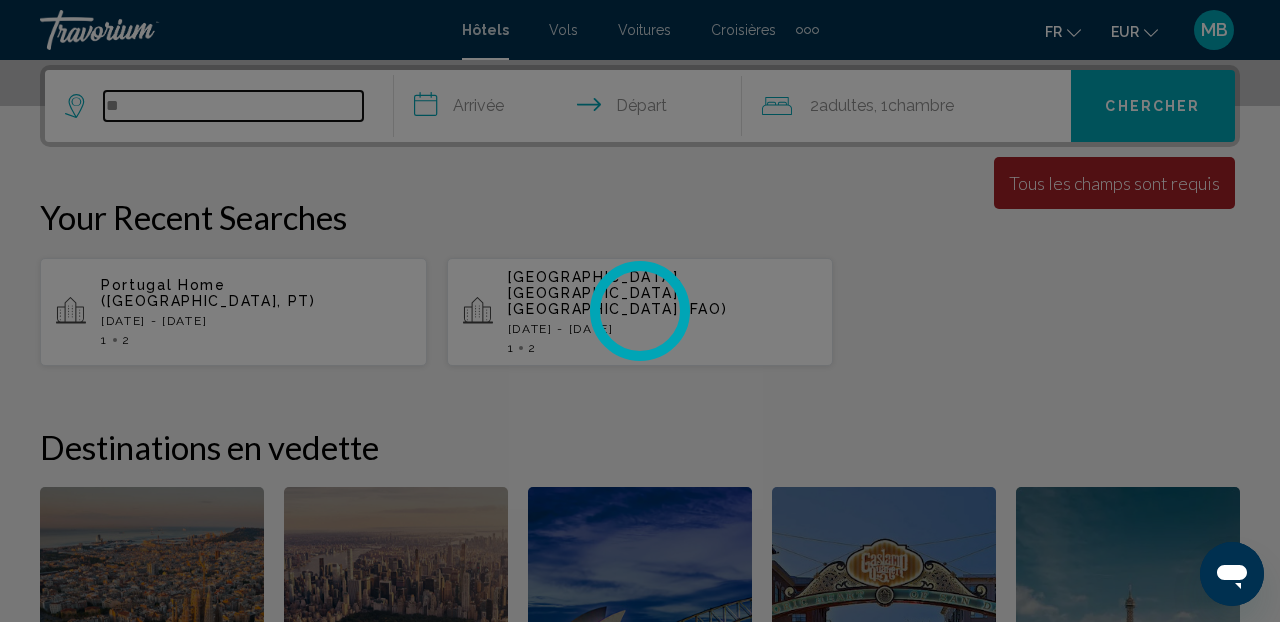 type on "*" 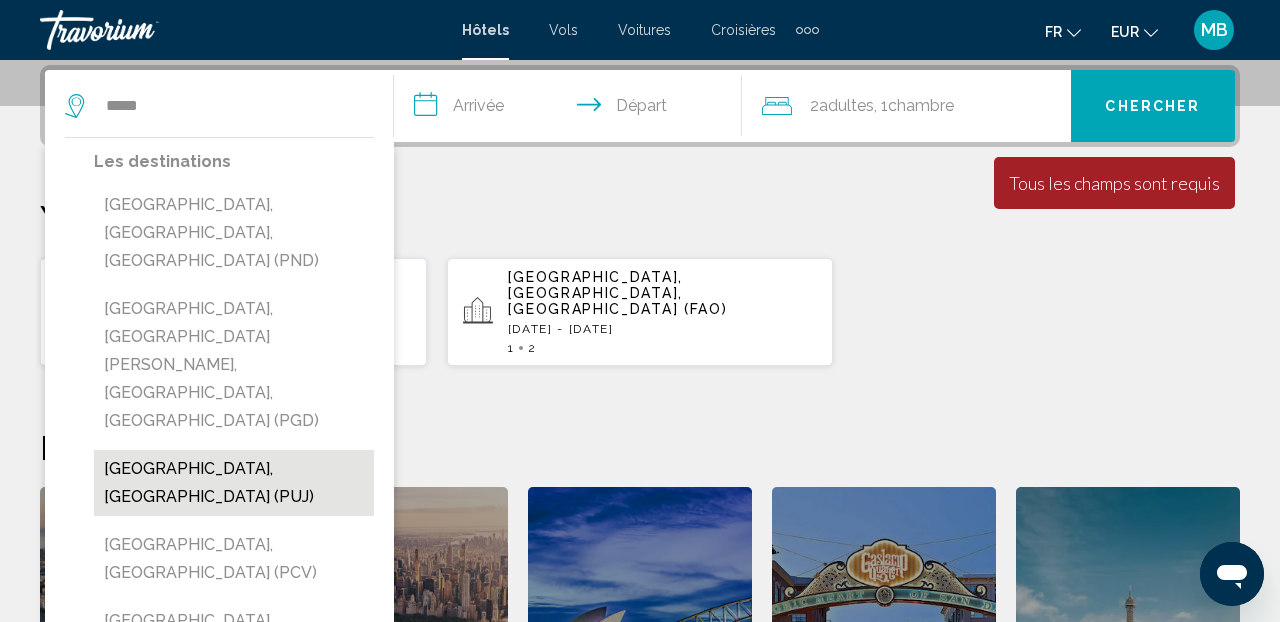click on "[GEOGRAPHIC_DATA], [GEOGRAPHIC_DATA] (PUJ)" at bounding box center (234, 483) 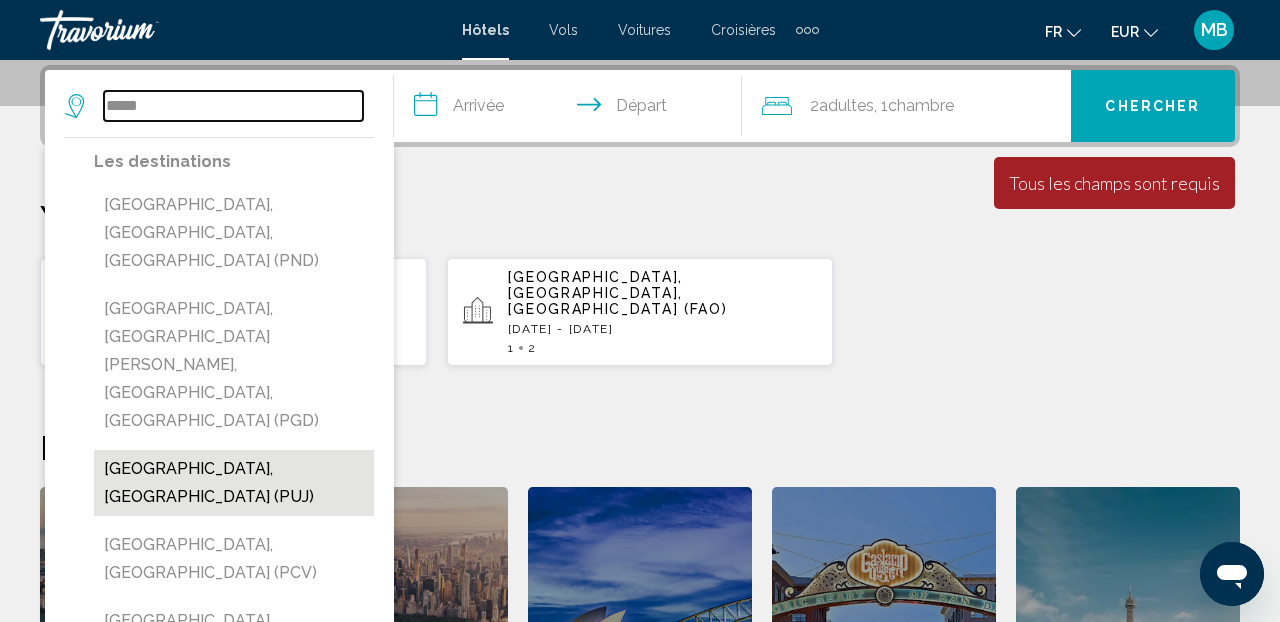 type on "**********" 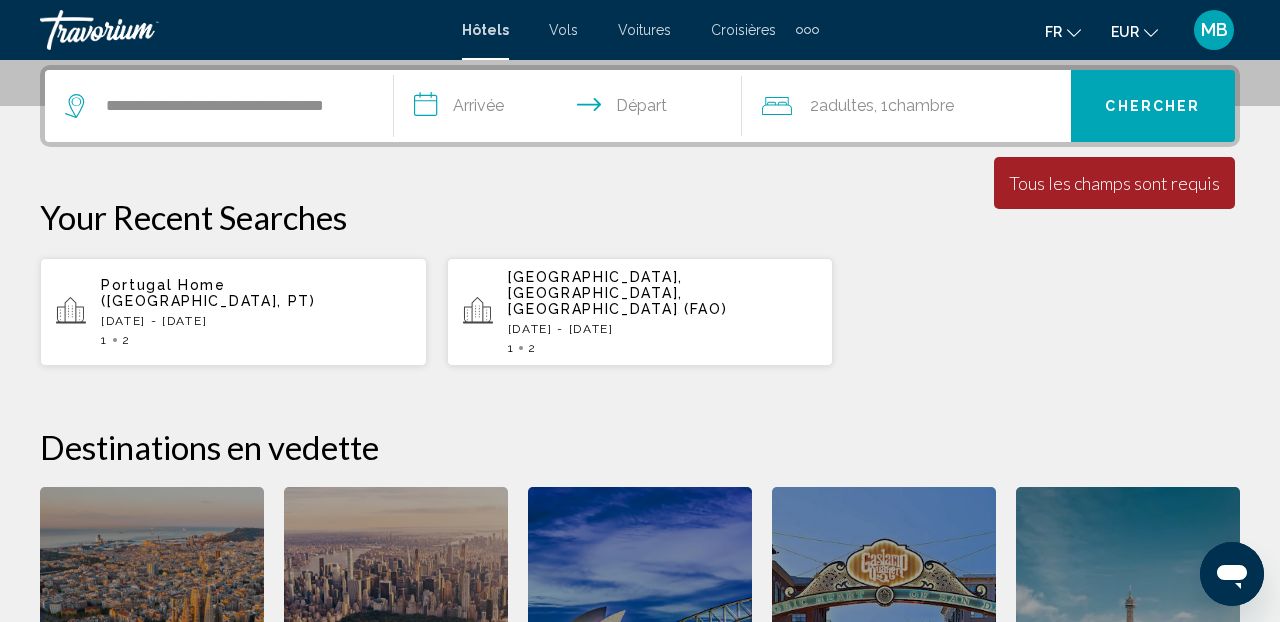 click on "**********" at bounding box center (572, 109) 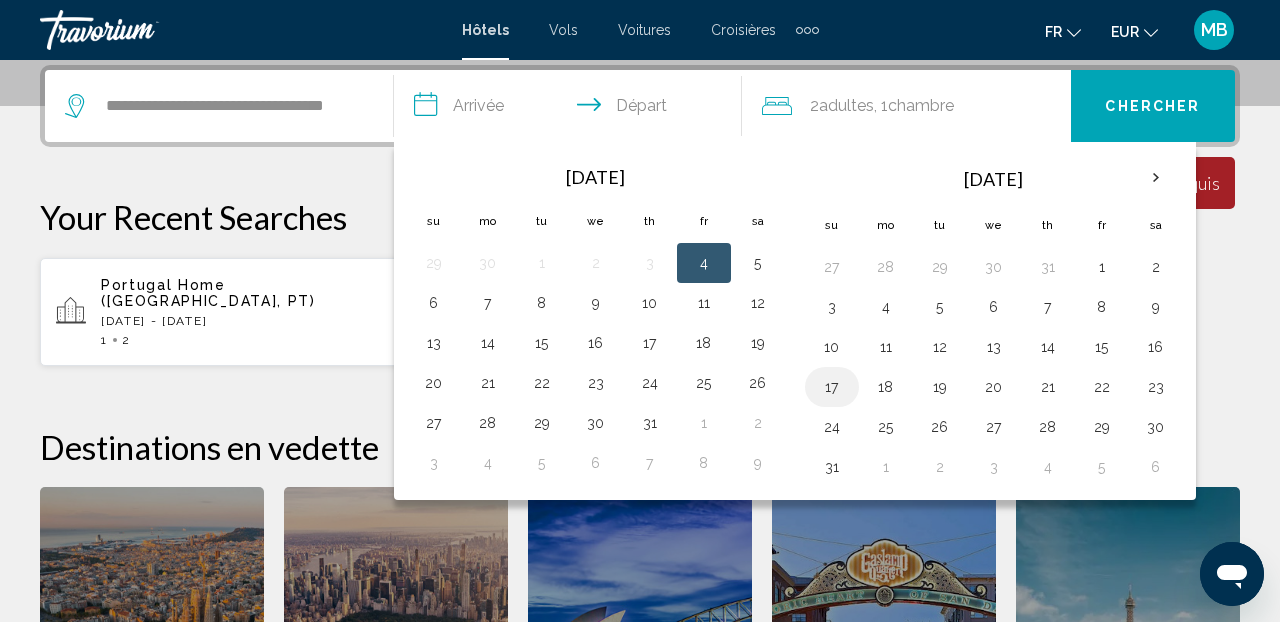 click on "17" at bounding box center (832, 387) 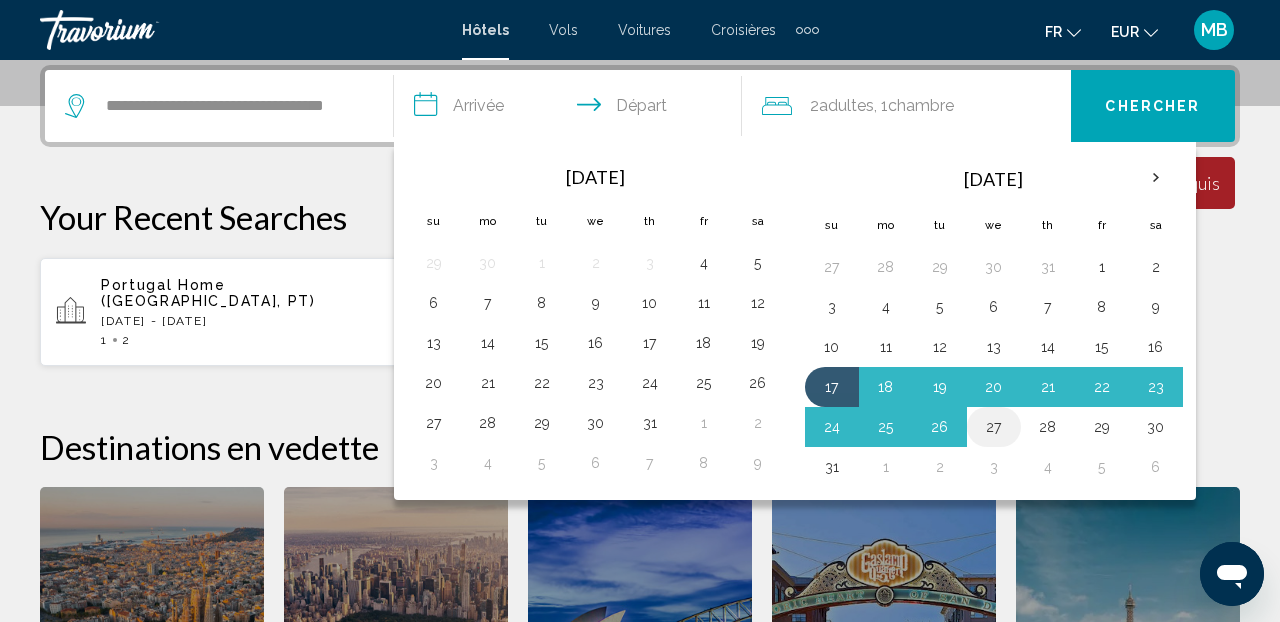 click on "27" at bounding box center (994, 427) 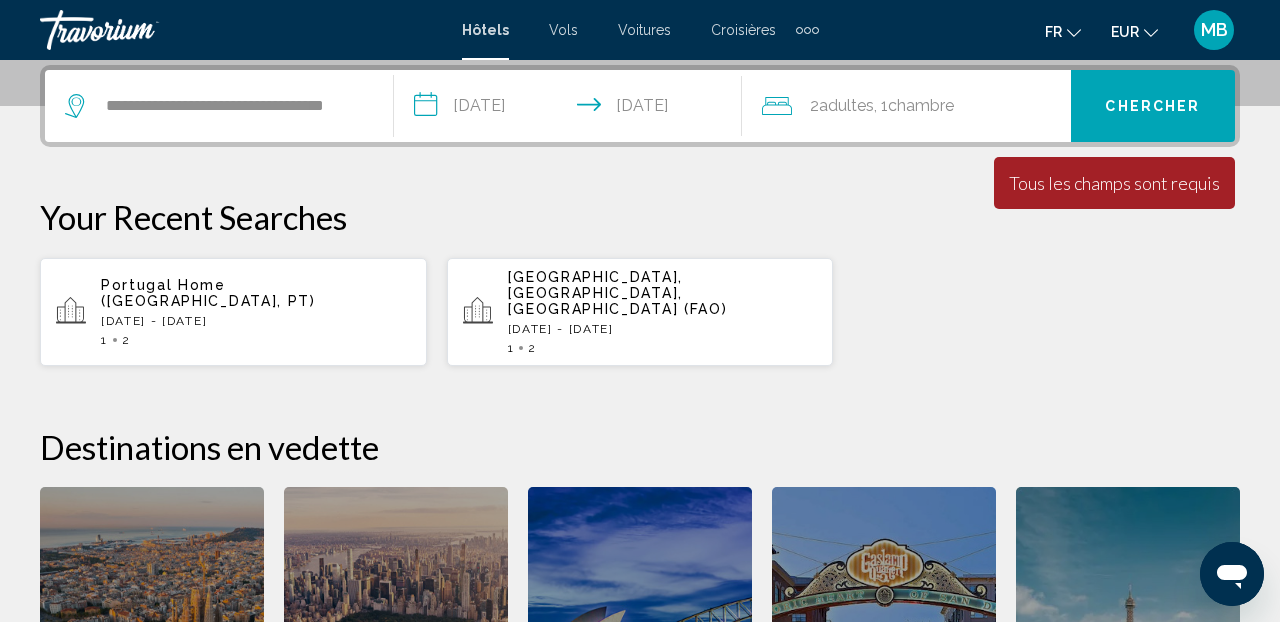 click on "Chercher" at bounding box center (1152, 107) 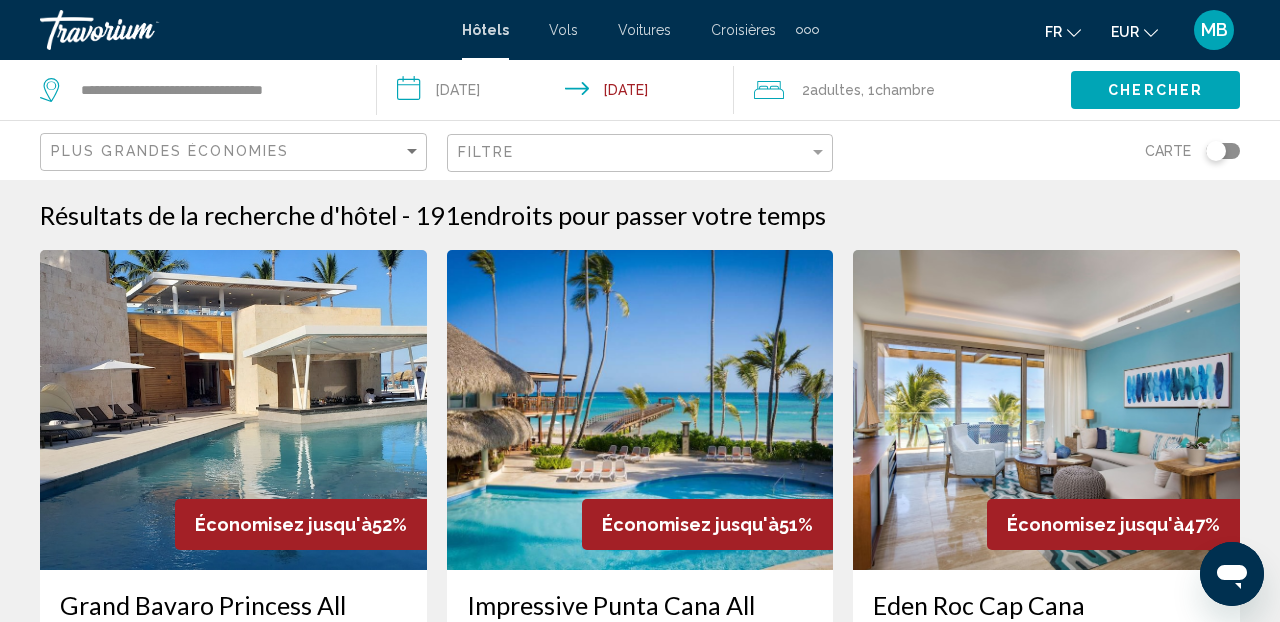 scroll, scrollTop: 0, scrollLeft: 0, axis: both 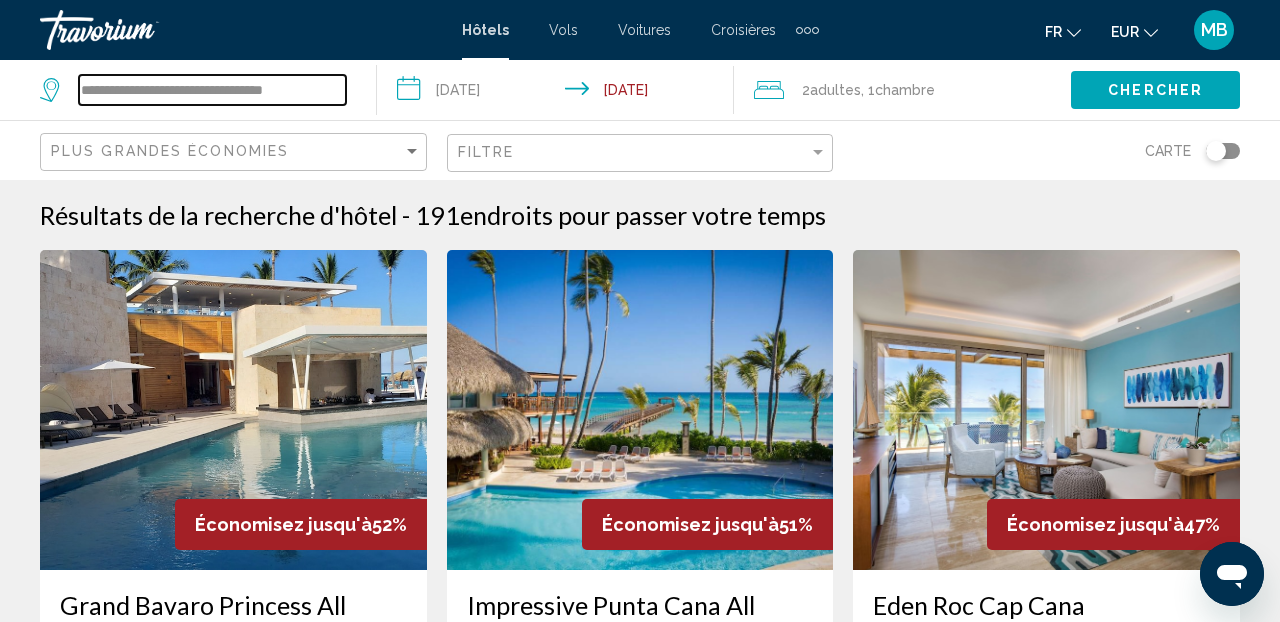 click on "**********" at bounding box center [212, 90] 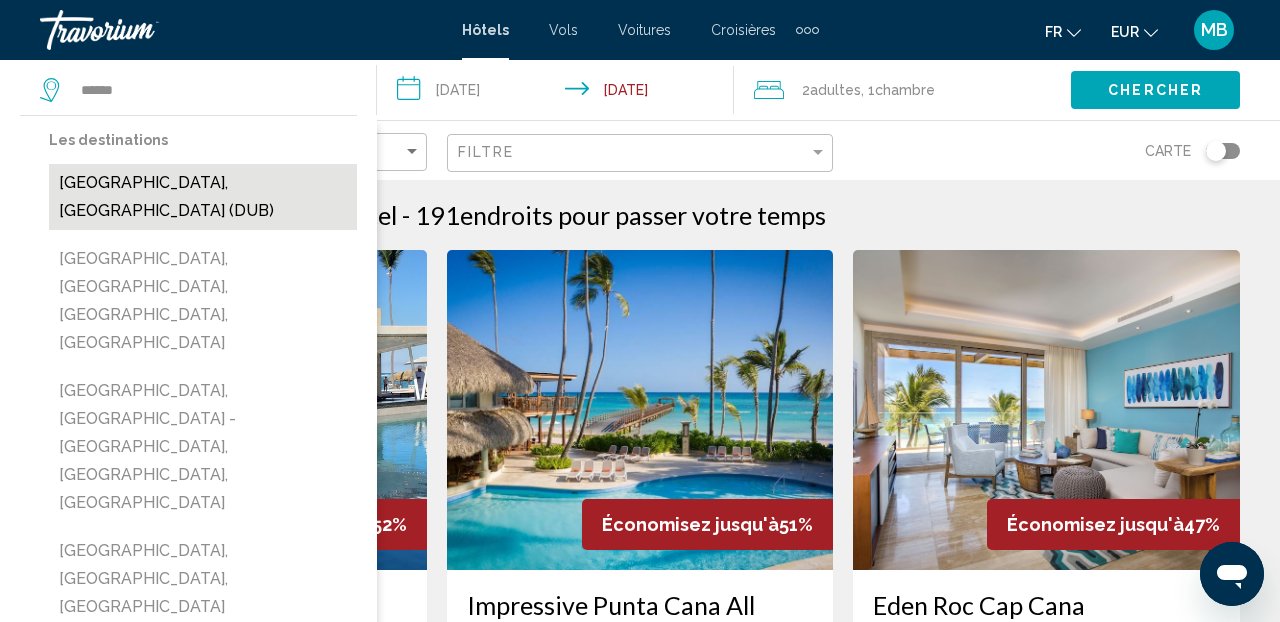 click on "[GEOGRAPHIC_DATA], [GEOGRAPHIC_DATA] (DUB)" at bounding box center (203, 197) 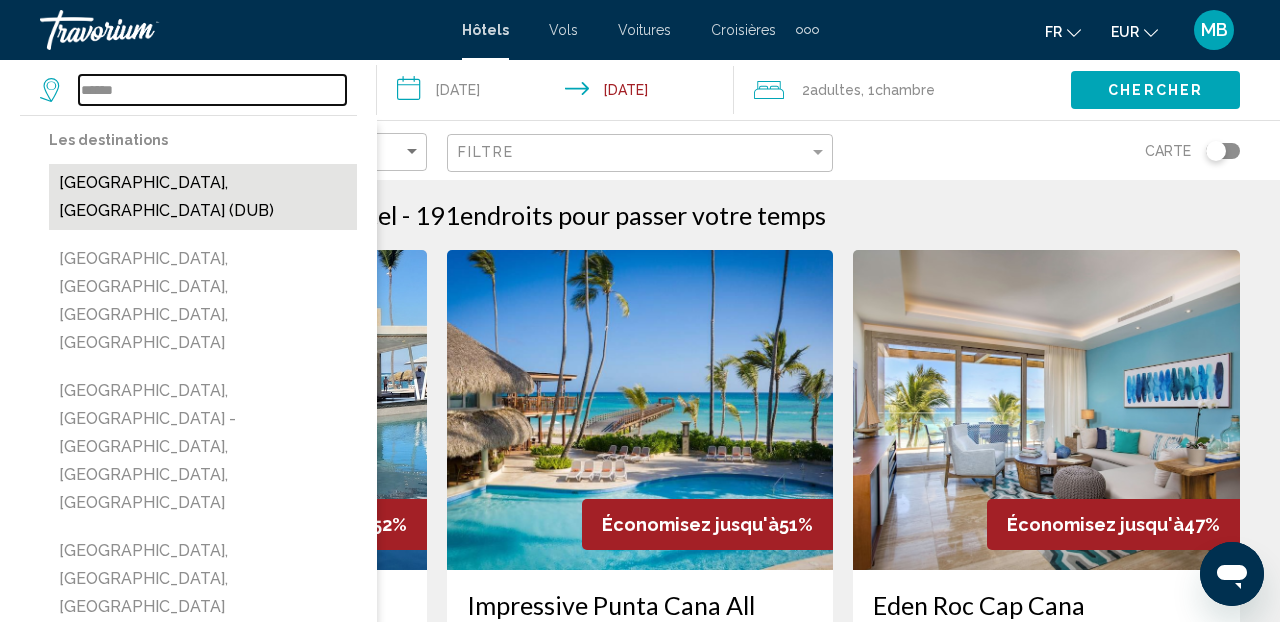 type on "**********" 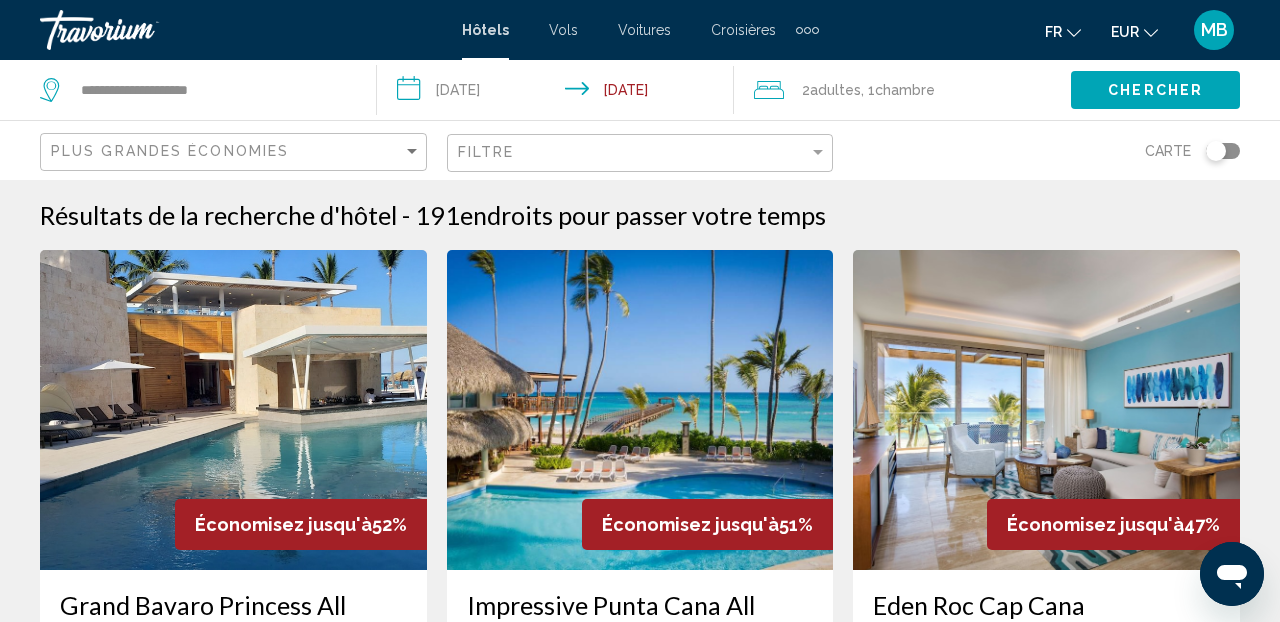 click on "**********" at bounding box center [559, 93] 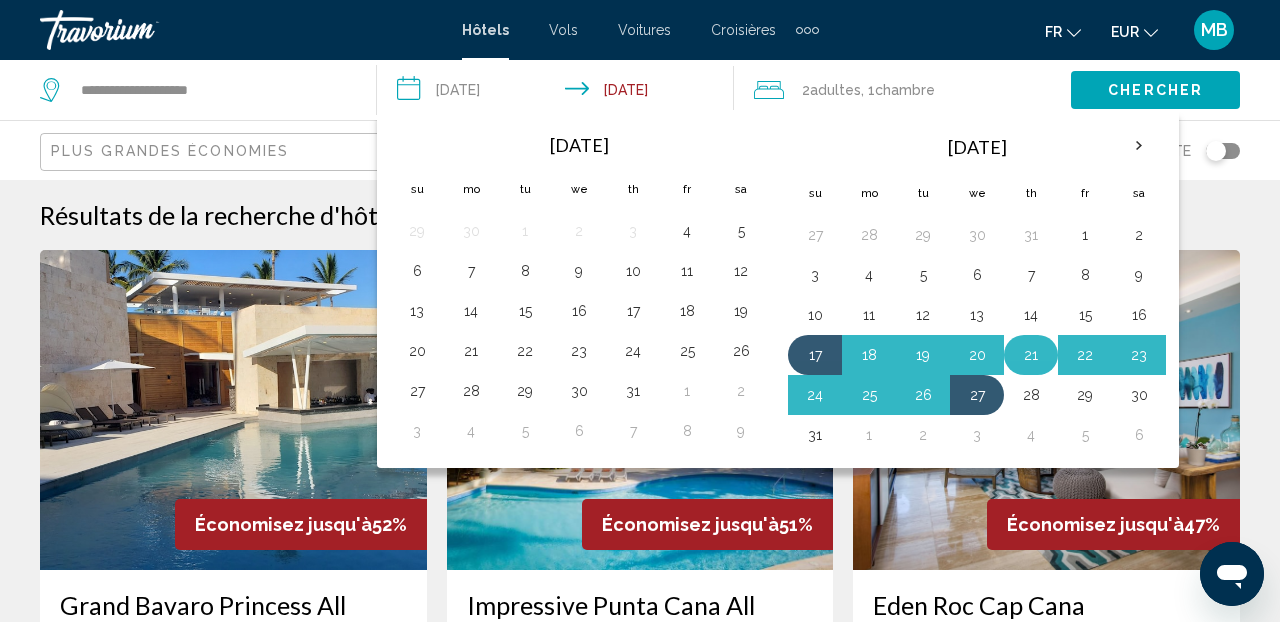 click on "21" at bounding box center [1031, 355] 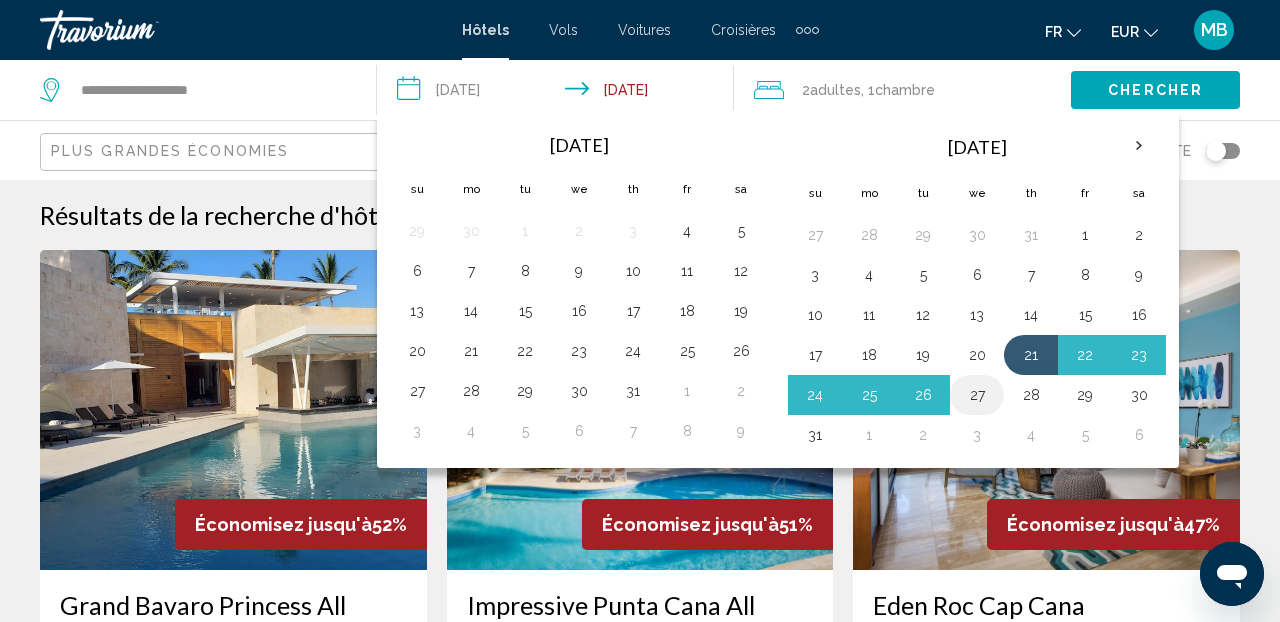 click on "27" at bounding box center (977, 395) 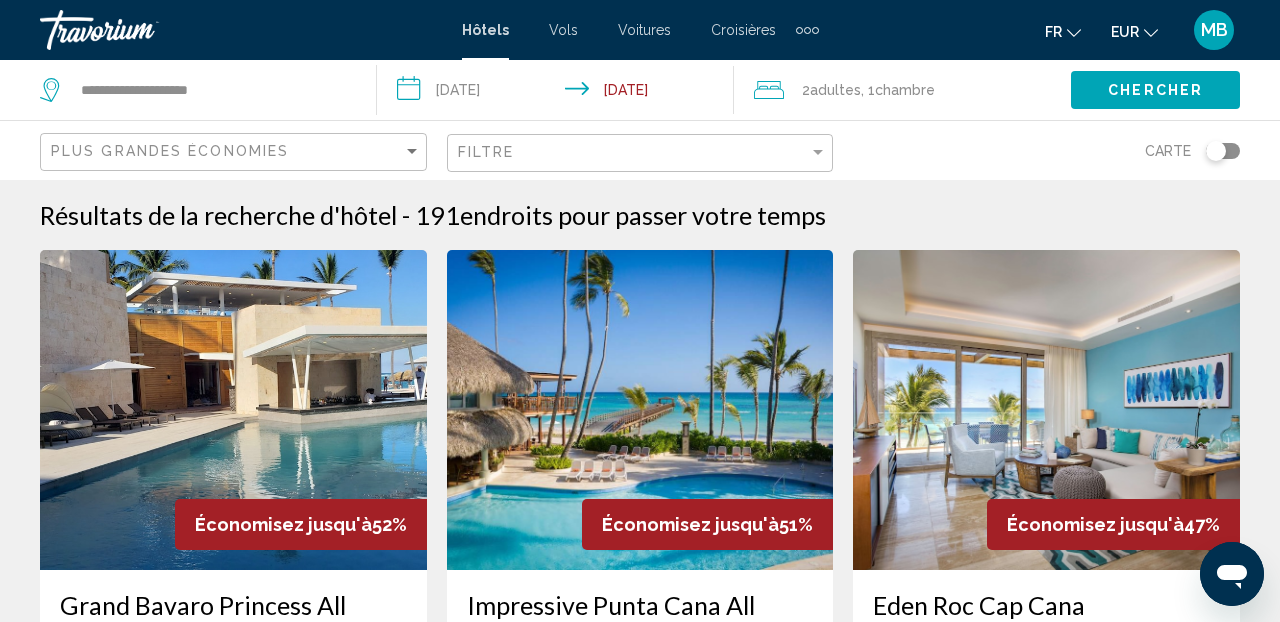 click on "Chercher" 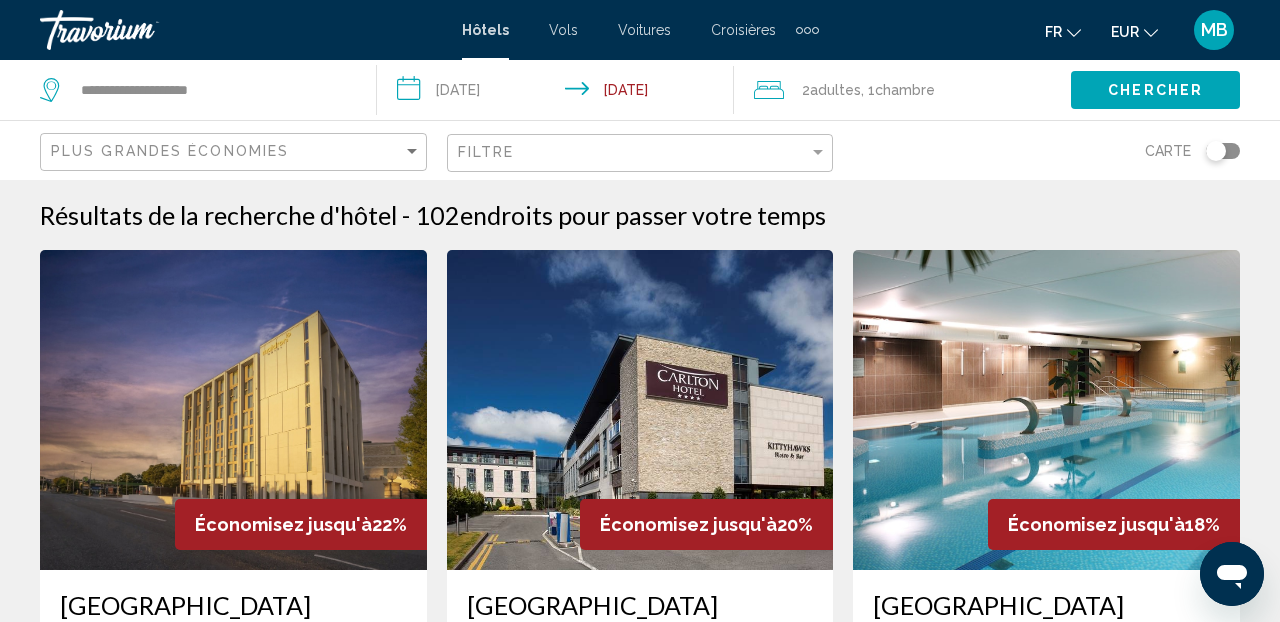scroll, scrollTop: 0, scrollLeft: 0, axis: both 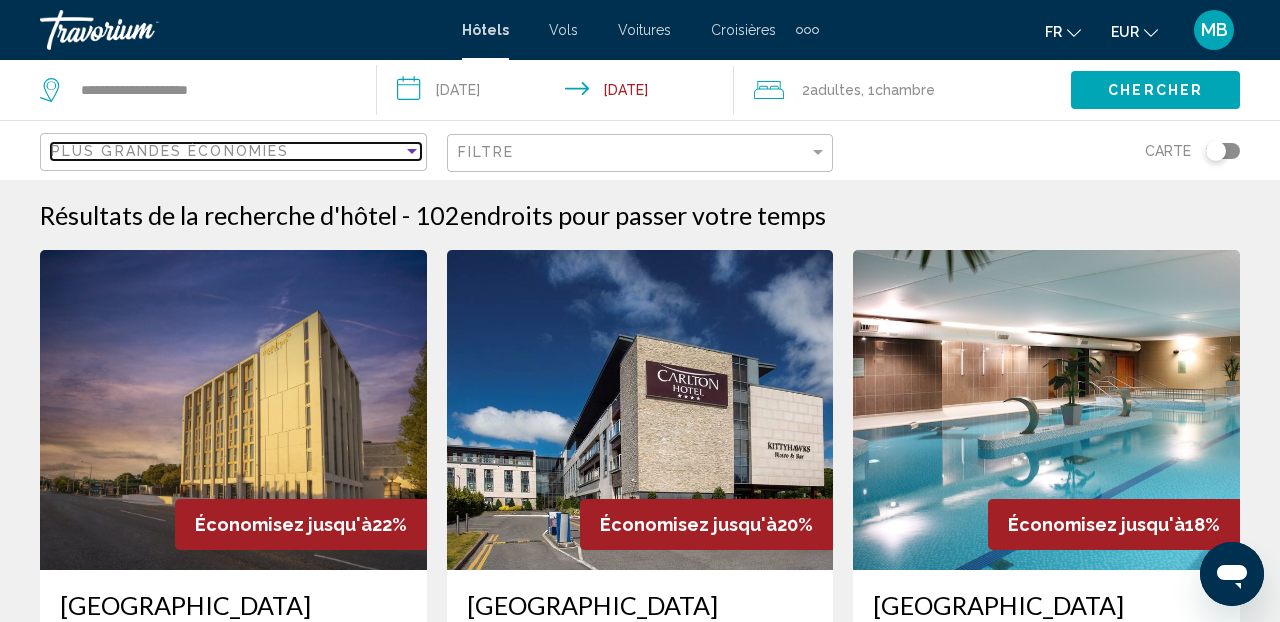 click on "Plus grandes économies" at bounding box center (227, 151) 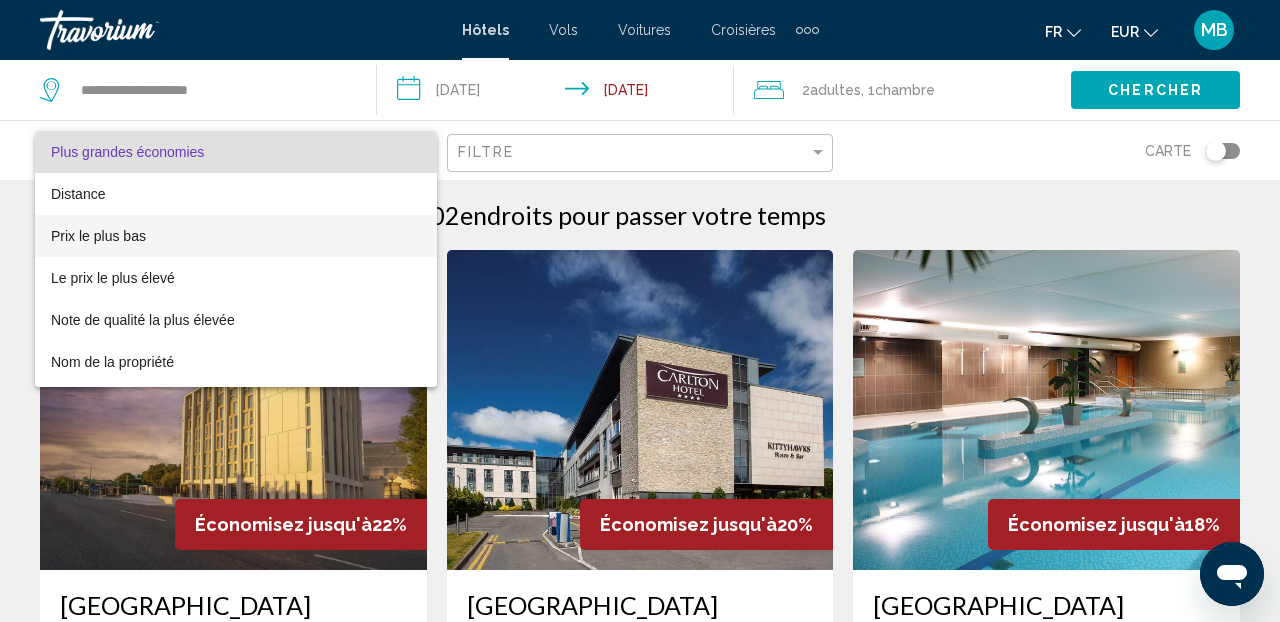 click on "Prix le plus bas" at bounding box center (236, 236) 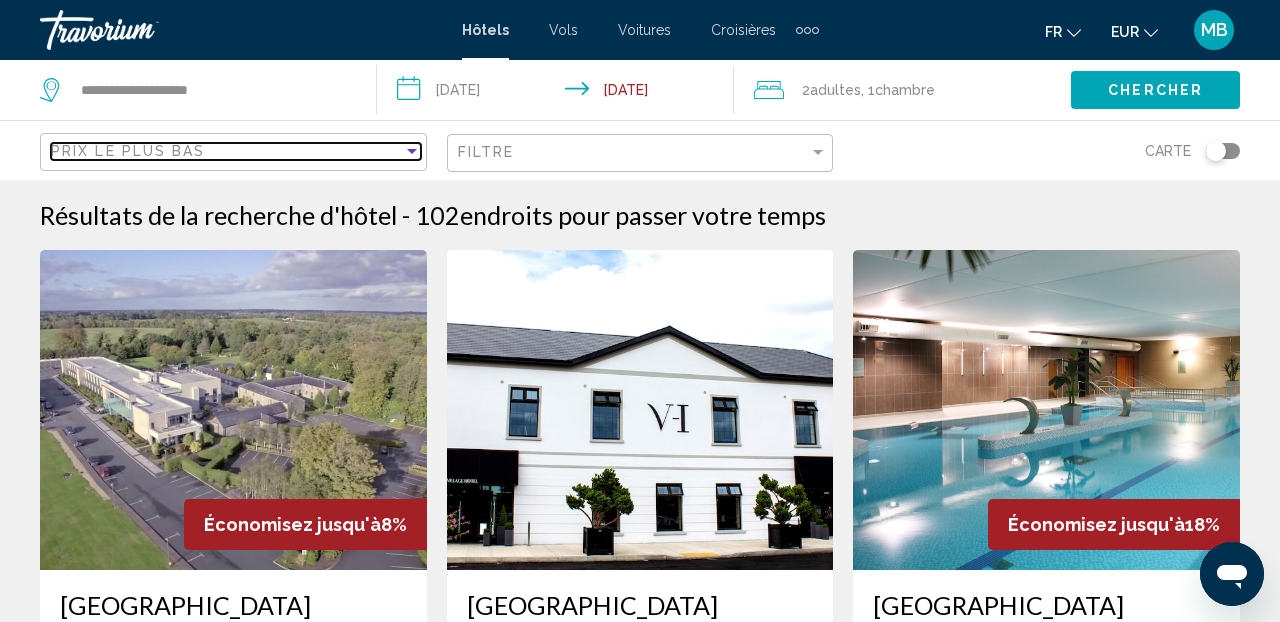 scroll, scrollTop: 0, scrollLeft: 0, axis: both 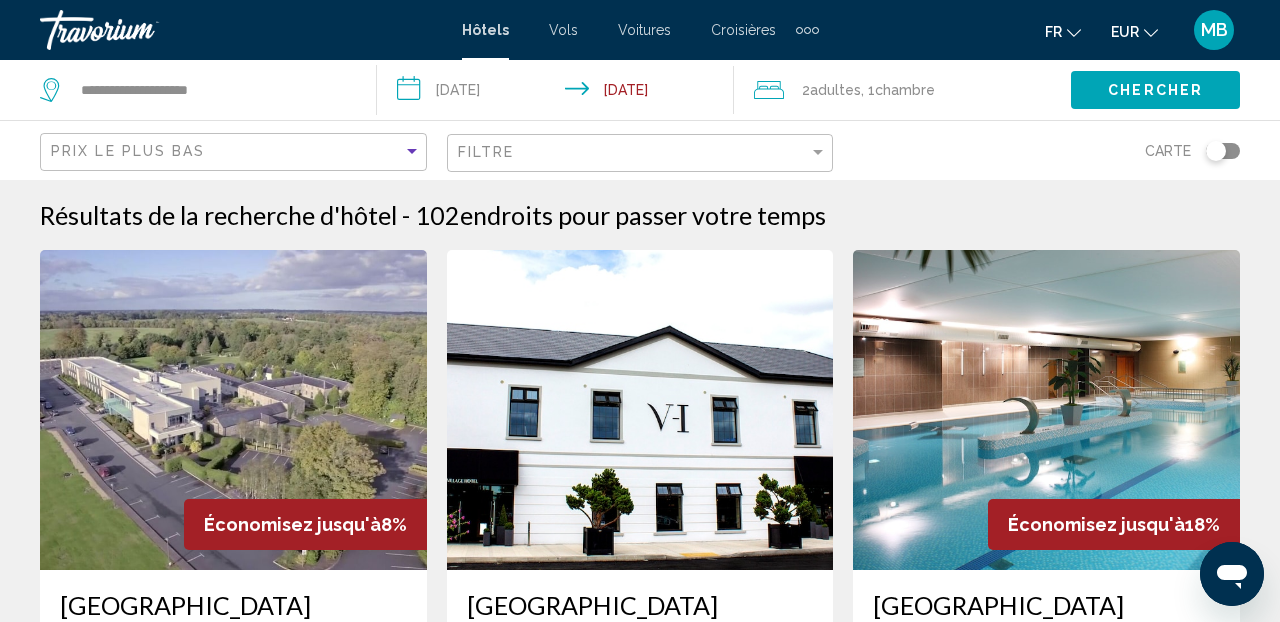 click at bounding box center (233, 410) 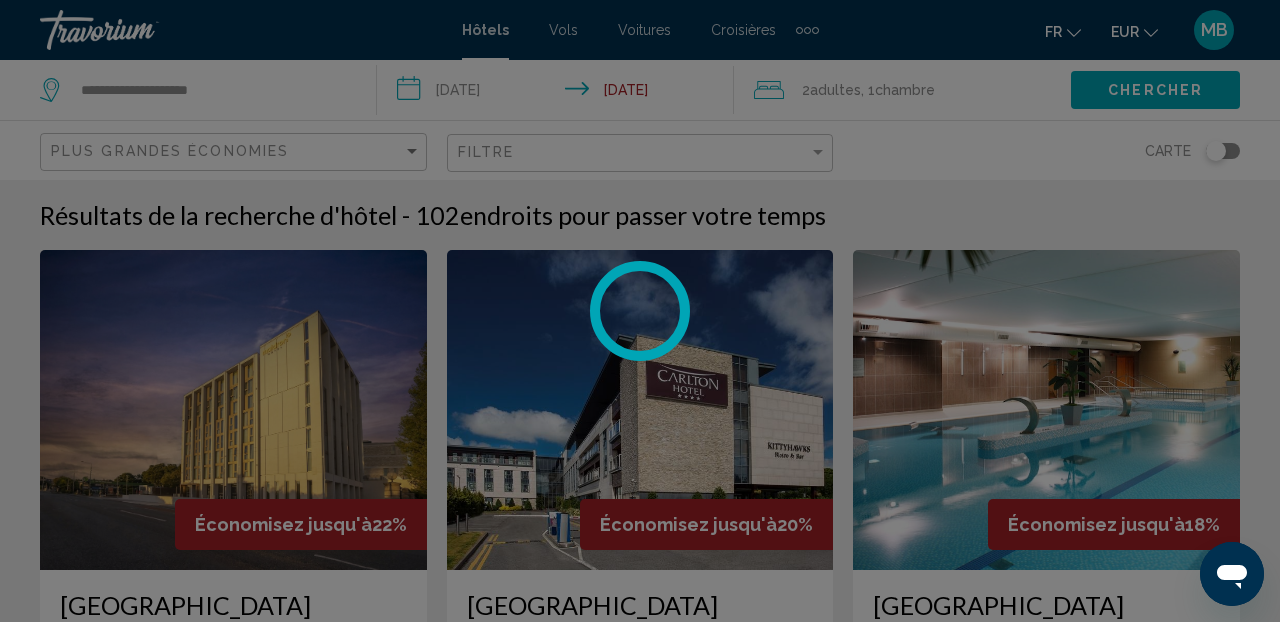 click at bounding box center (640, 311) 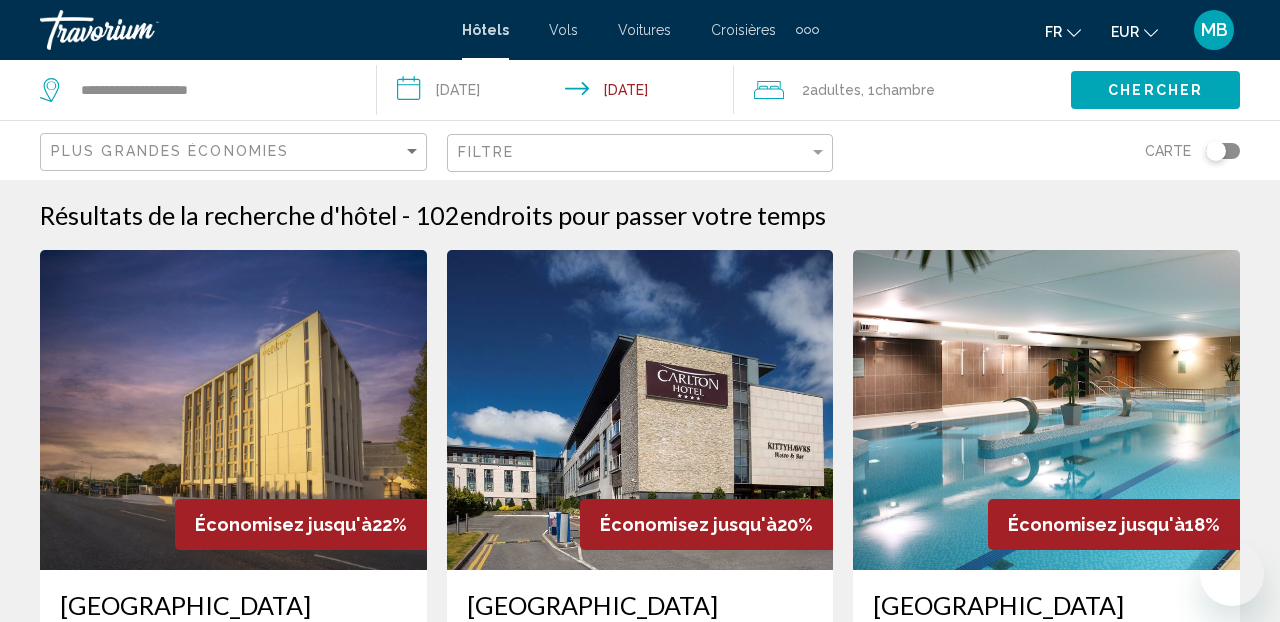 scroll, scrollTop: 0, scrollLeft: 0, axis: both 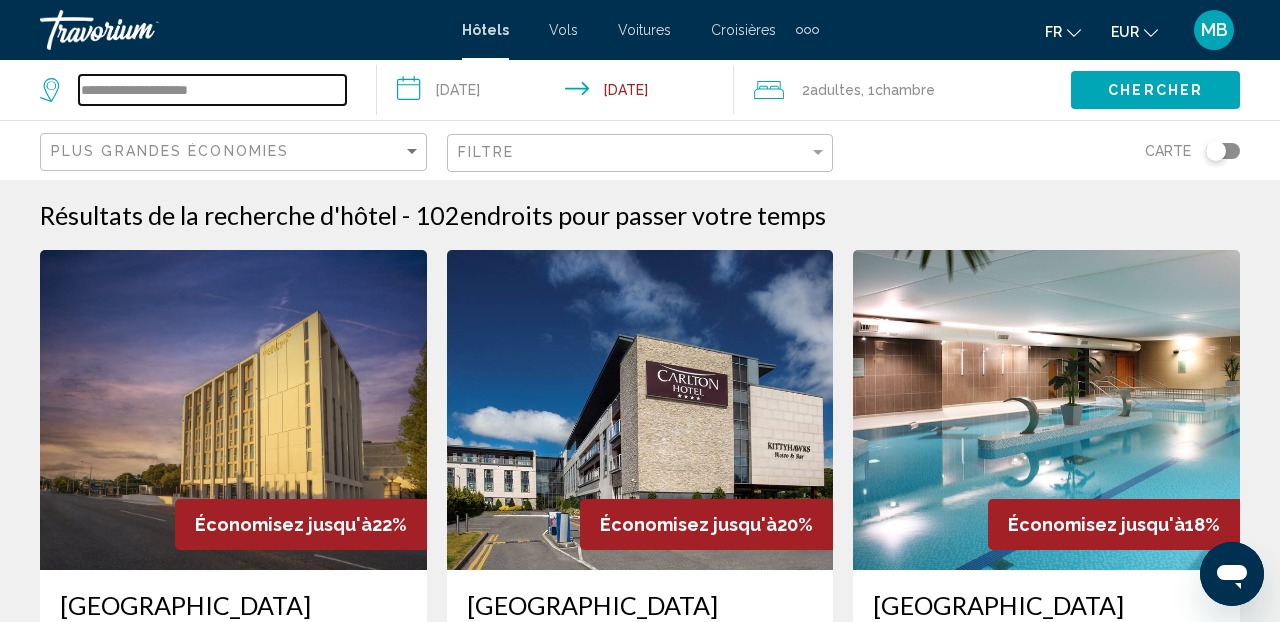 click on "**********" at bounding box center [212, 90] 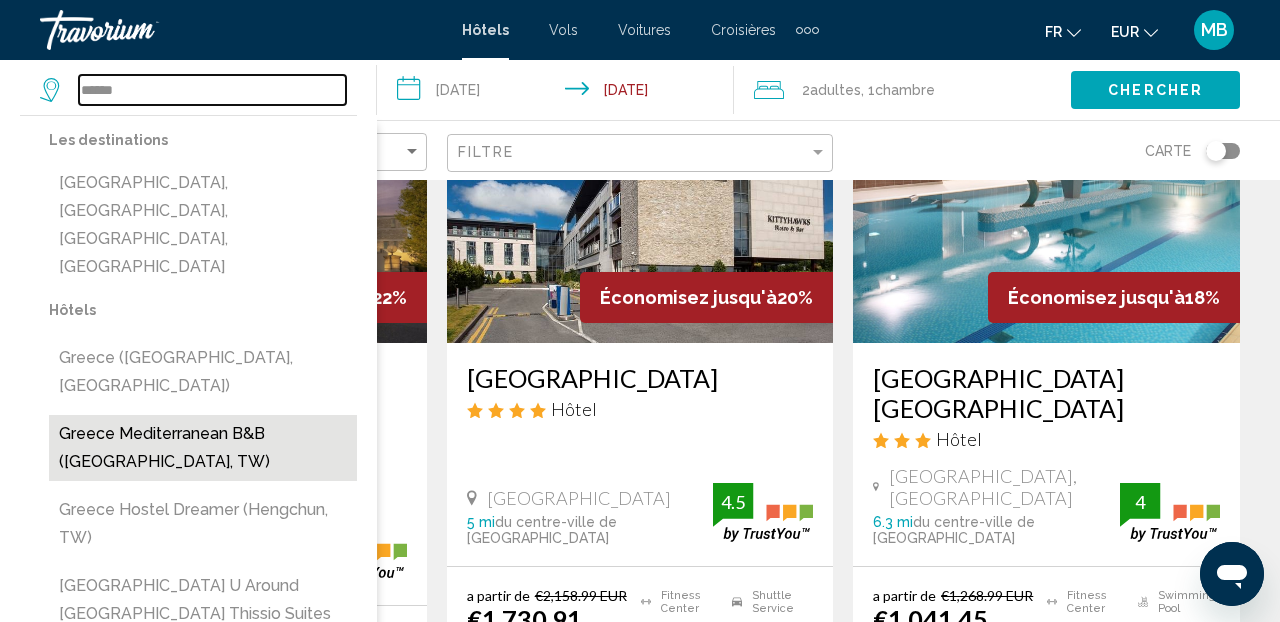 scroll, scrollTop: 236, scrollLeft: 0, axis: vertical 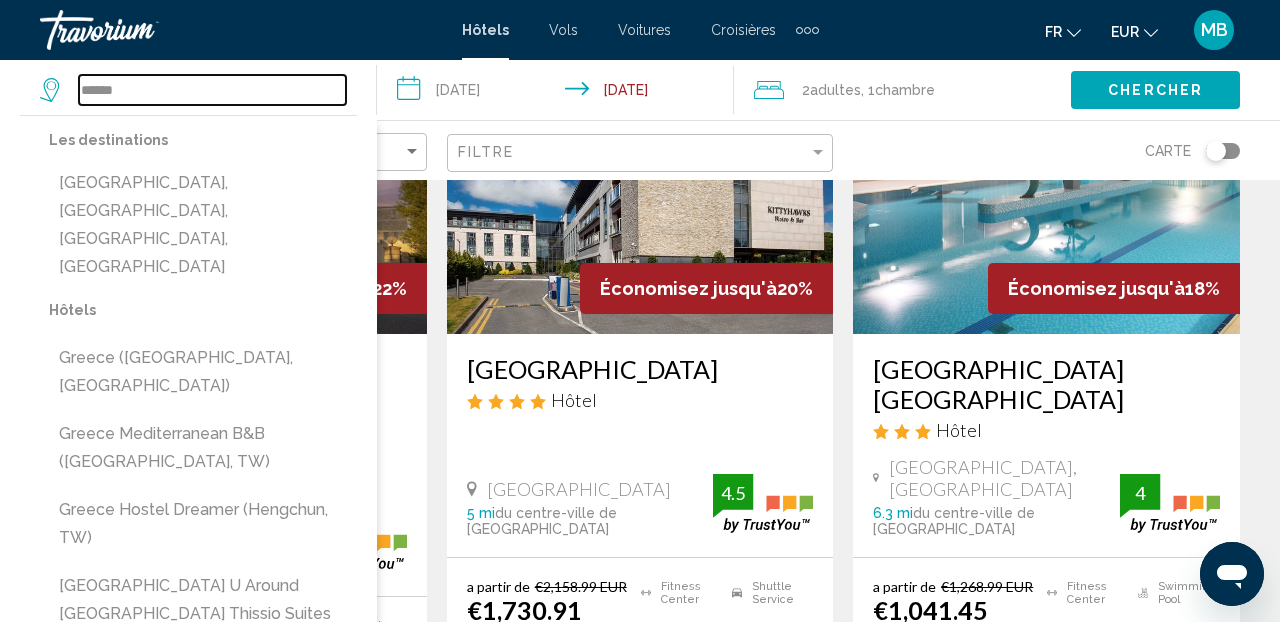 type on "******" 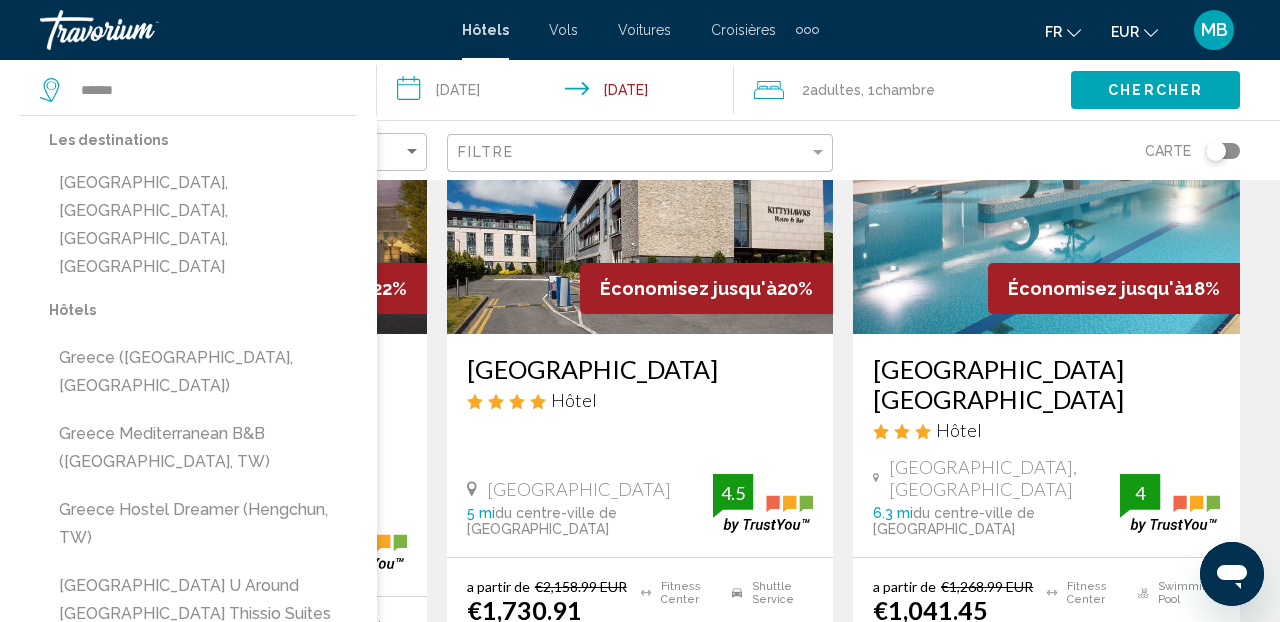 click on "fr
English Español Français Italiano Português русский EUR
USD ($) MXN (Mex$) CAD (Can$) GBP (£) EUR (€) AUD (A$) NZD (NZ$) CNY (CN¥) MB Se connecter" at bounding box center [1040, 30] 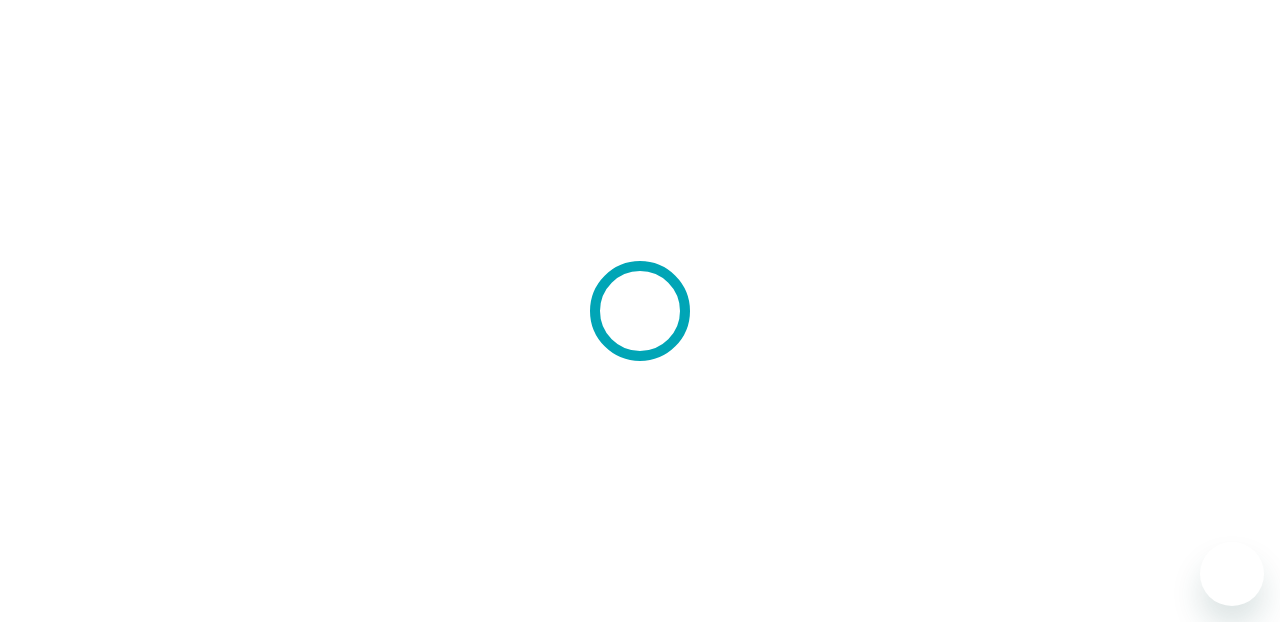 scroll, scrollTop: 0, scrollLeft: 0, axis: both 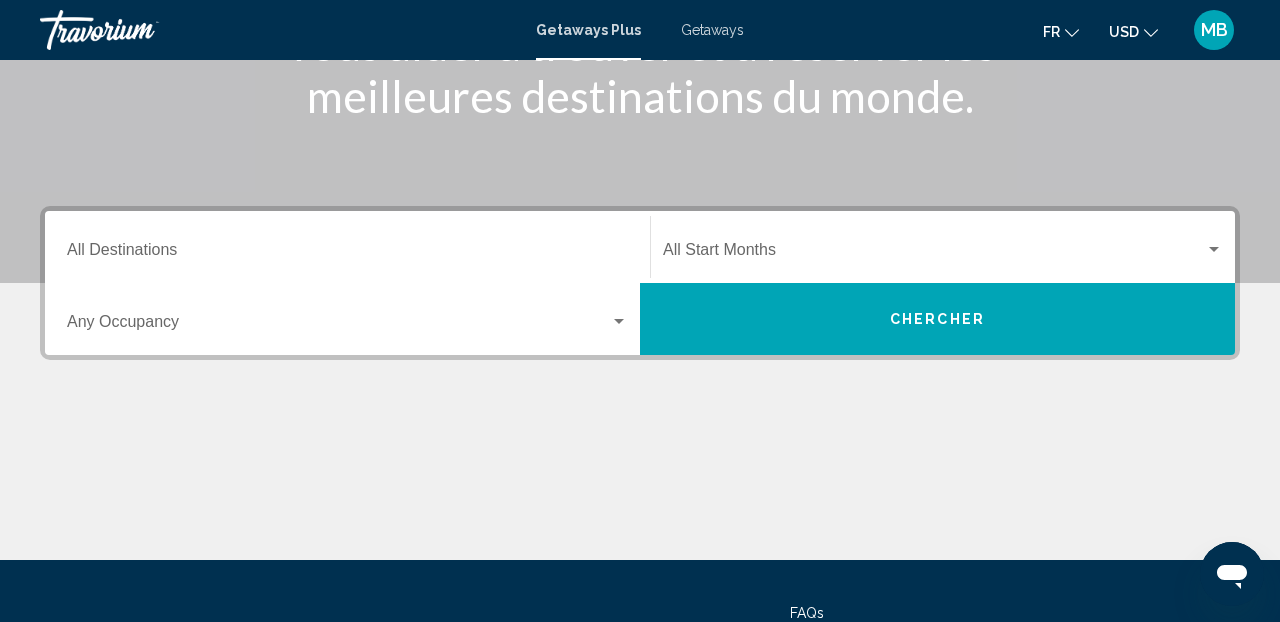 click on "USD" 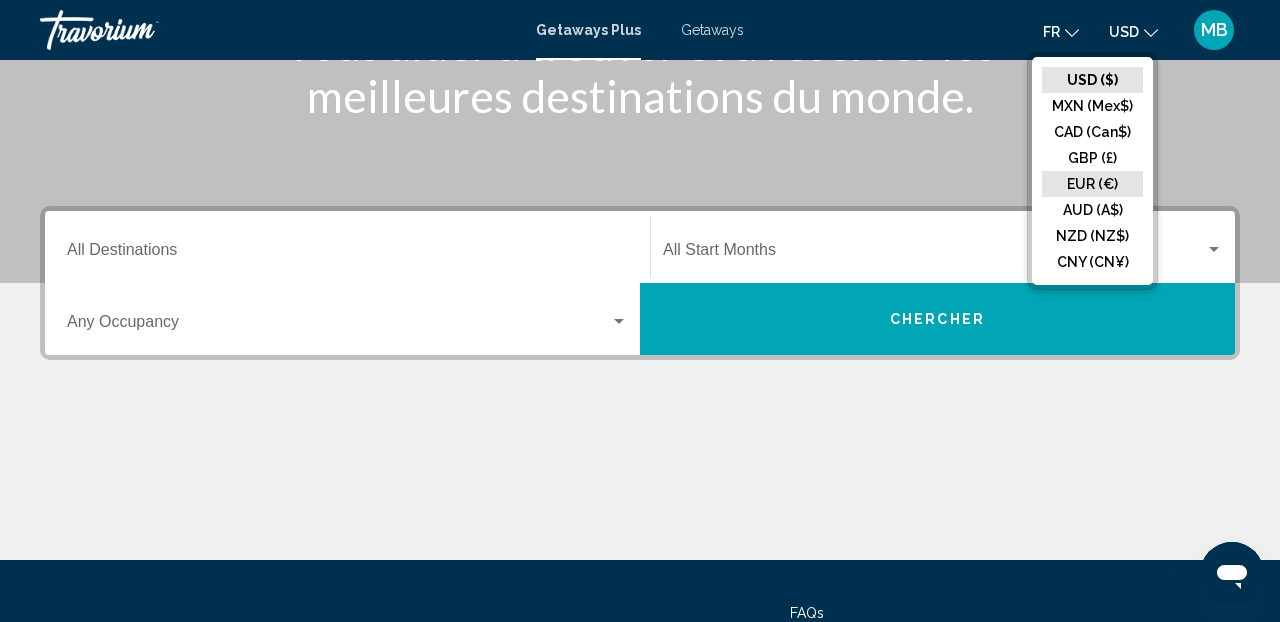 click on "EUR (€)" 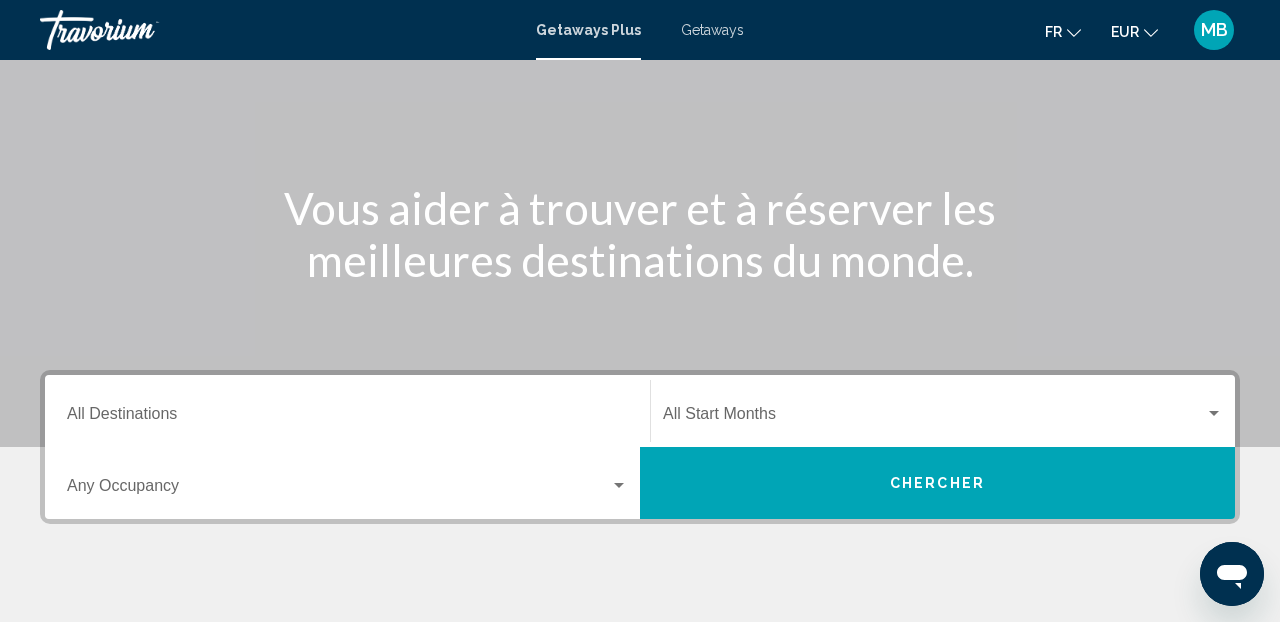 scroll, scrollTop: 113, scrollLeft: 0, axis: vertical 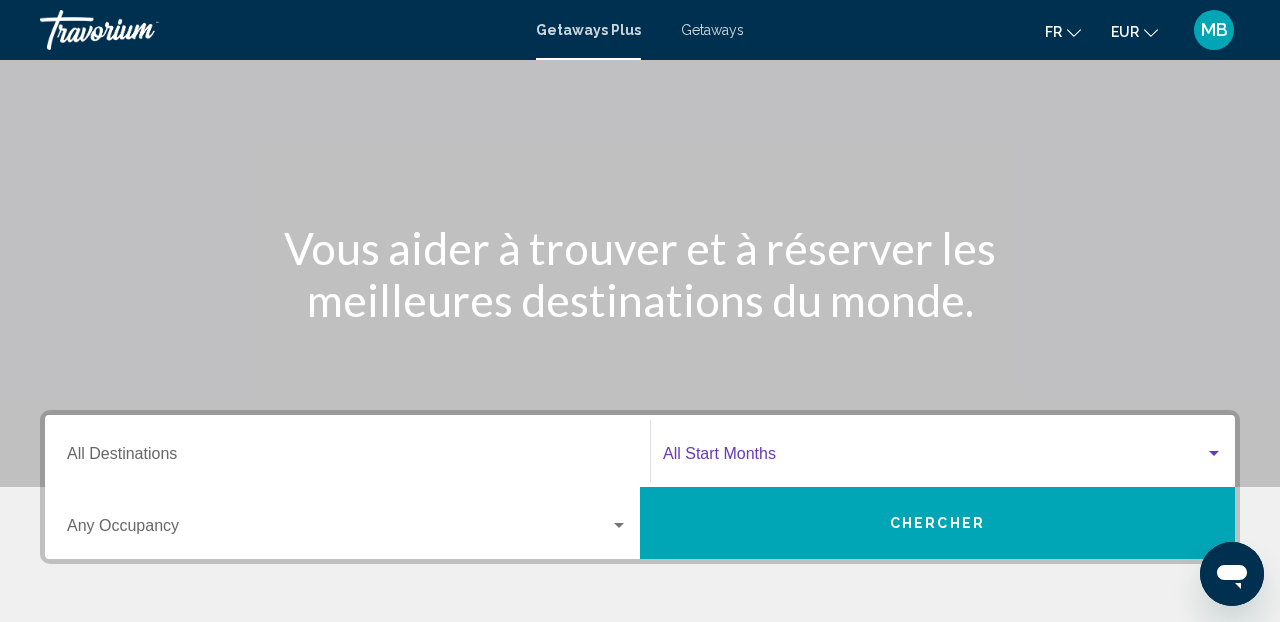 click at bounding box center [934, 458] 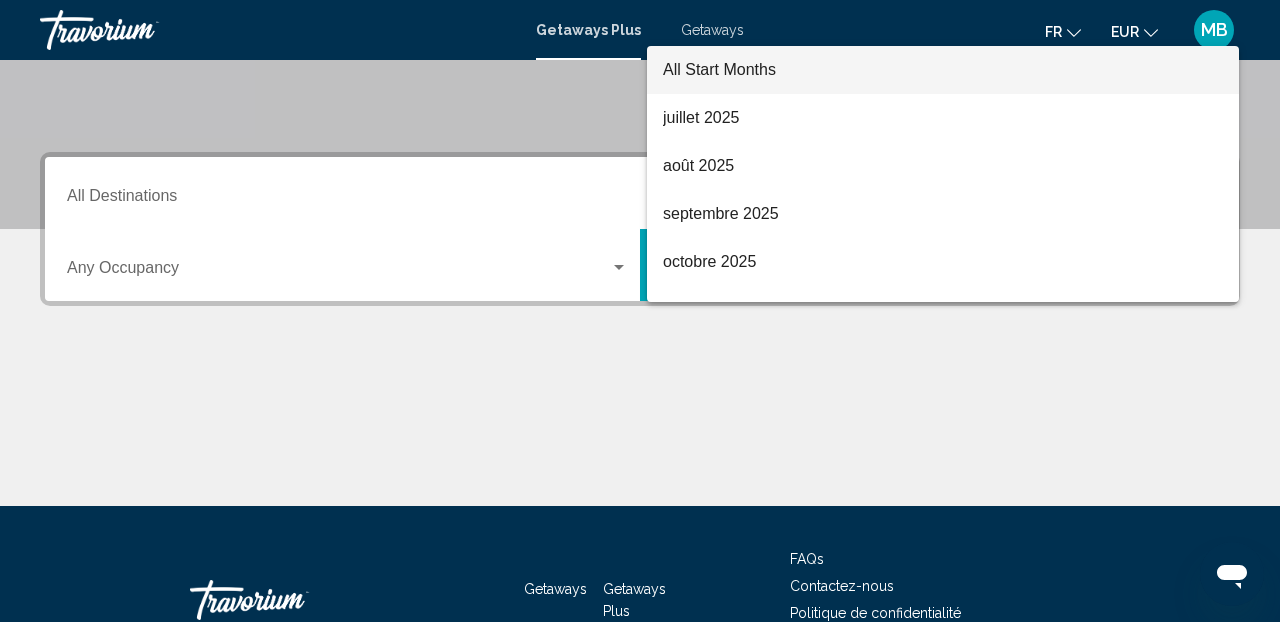 scroll, scrollTop: 237, scrollLeft: 0, axis: vertical 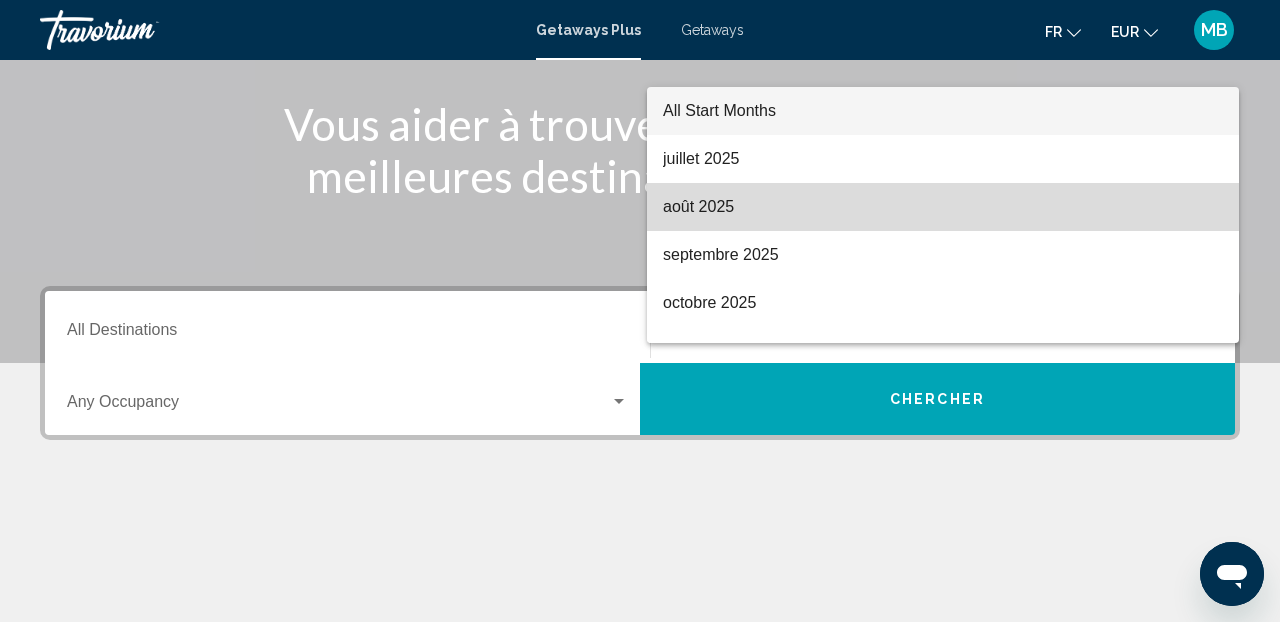 click on "août 2025" at bounding box center (943, 207) 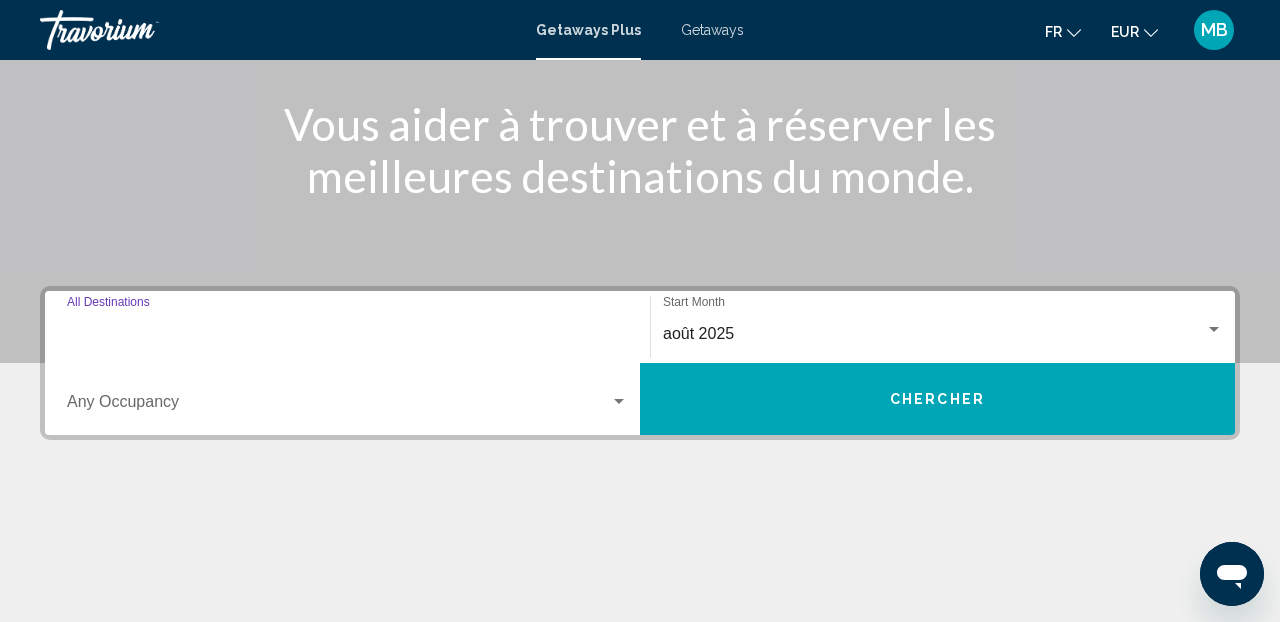 click on "Destination All Destinations" at bounding box center (347, 334) 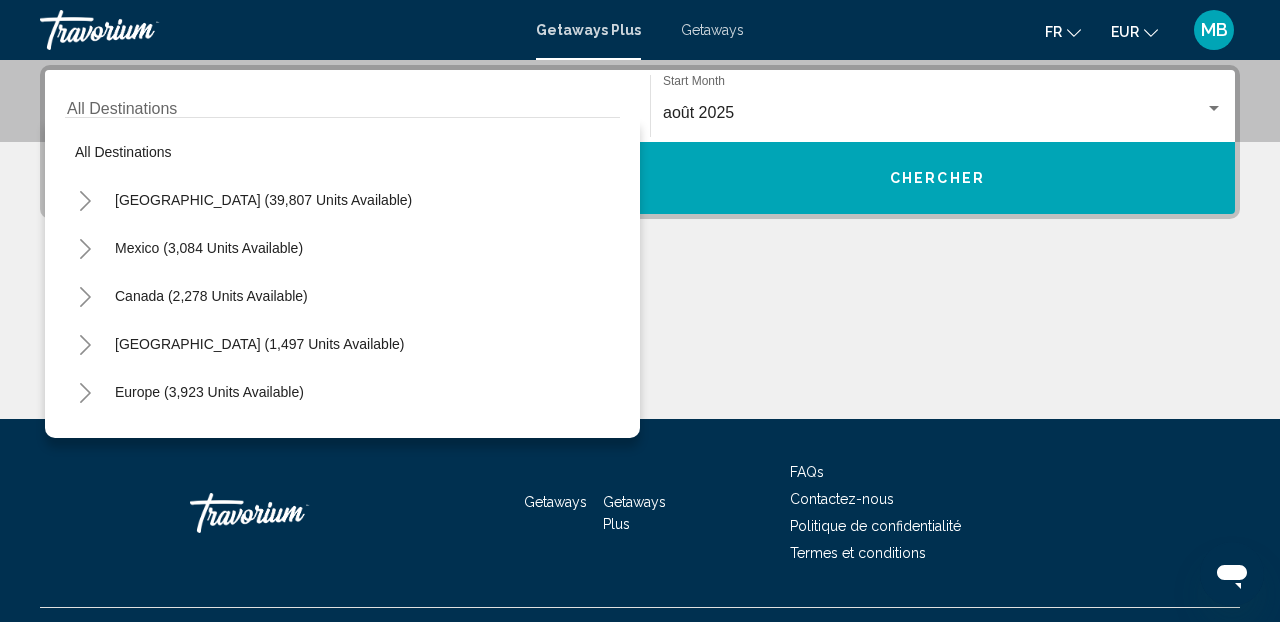 click on "Destination All Destinations  All destinations
United States (39,807 units available)
Mexico (3,084 units available)
Canada (2,278 units available)
Caribbean & Atlantic Islands (1,497 units available)
Europe (3,923 units available)
Australia (255 units available)
South Pacific and Oceania (171 units available)
South America (4,561 units available)
Central America (225 units available)
Asia (2,980 units available)
Africa (109 units available)
Middle East (317 units available)  août 2025 Start Month All Start Months Occupancy Any Occupancy Chercher" at bounding box center (640, 242) 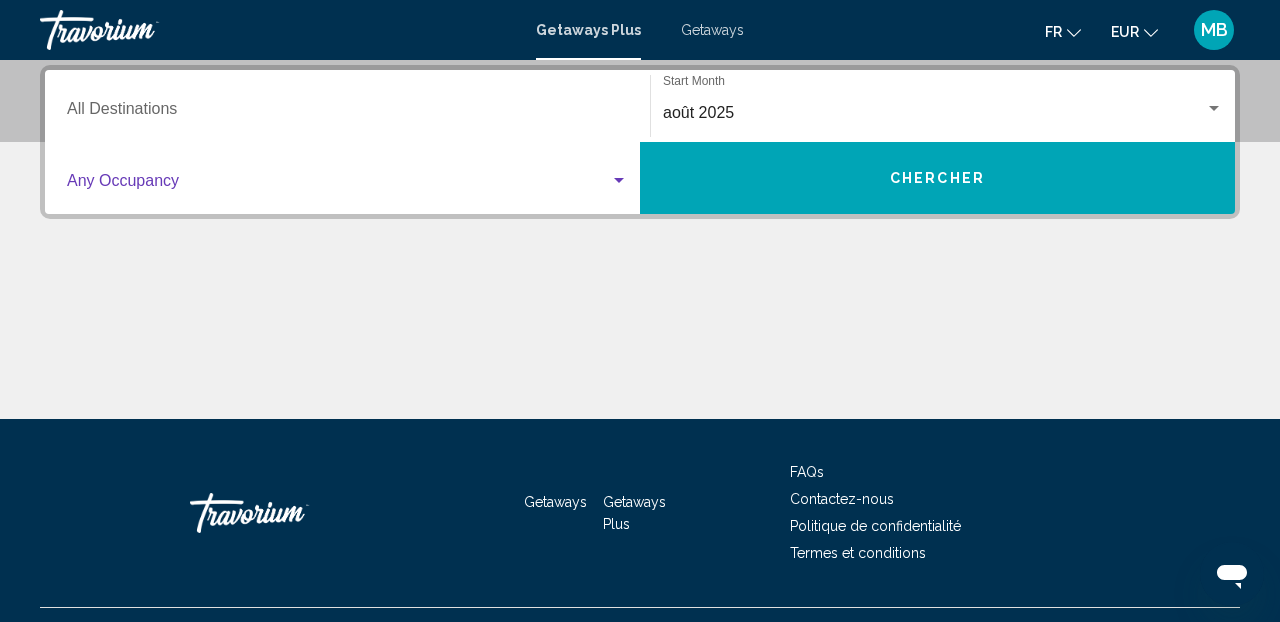 click at bounding box center (338, 185) 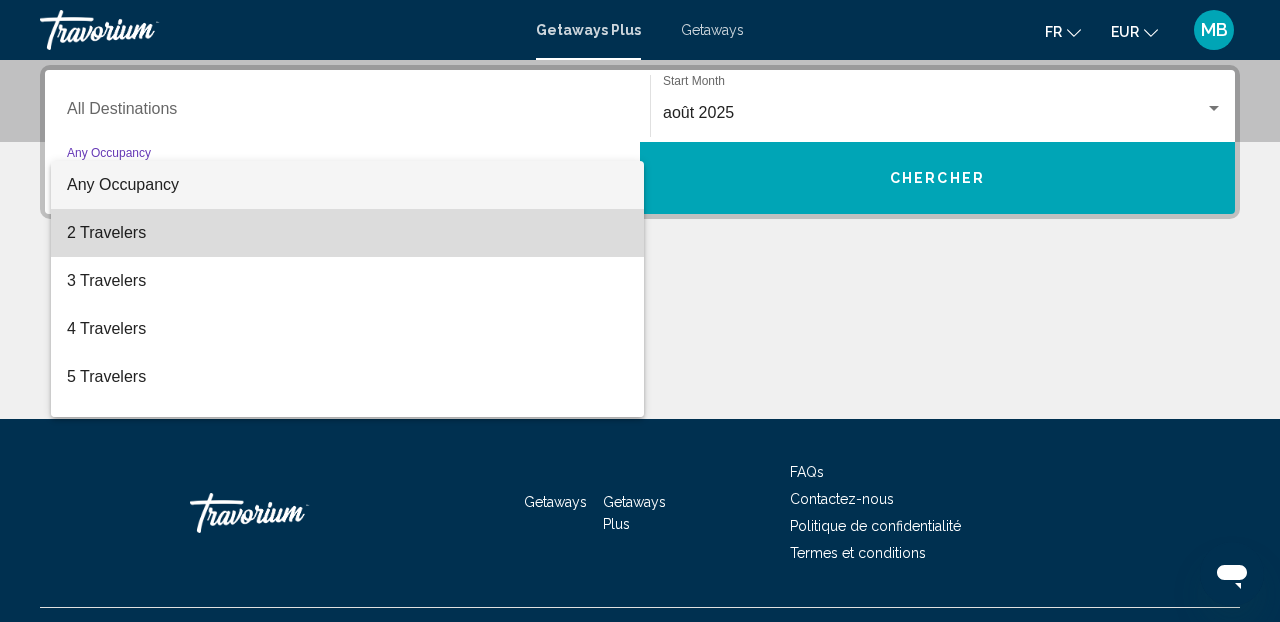 click on "2 Travelers" at bounding box center (347, 233) 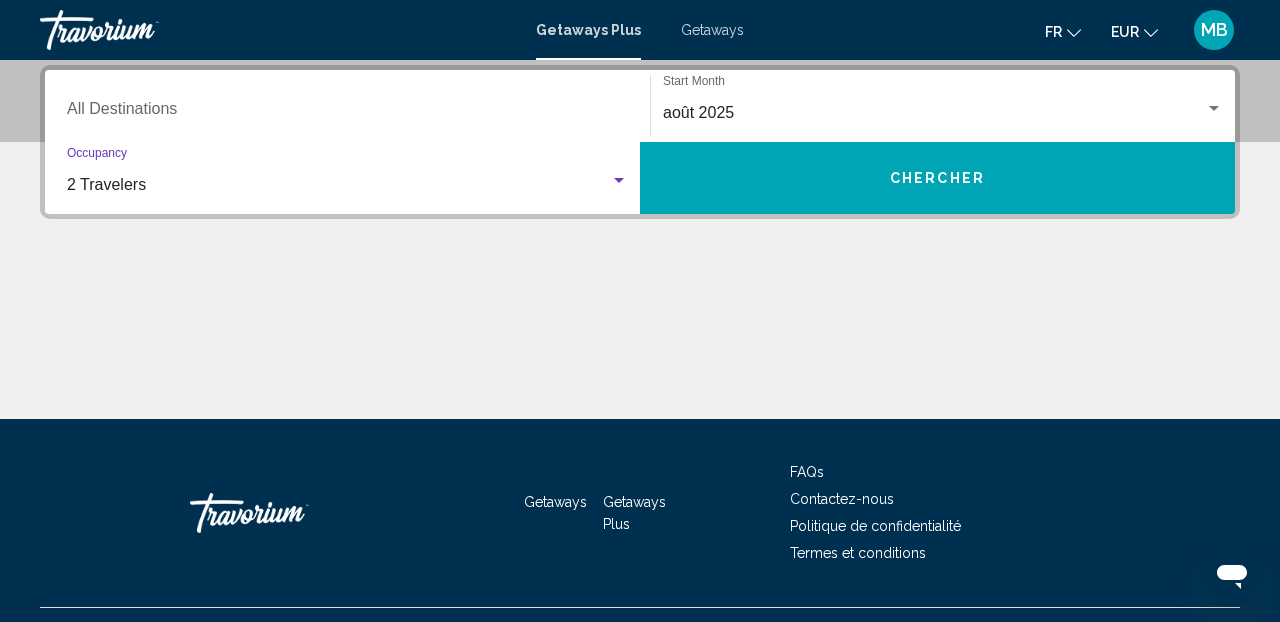 click on "Chercher" at bounding box center (937, 178) 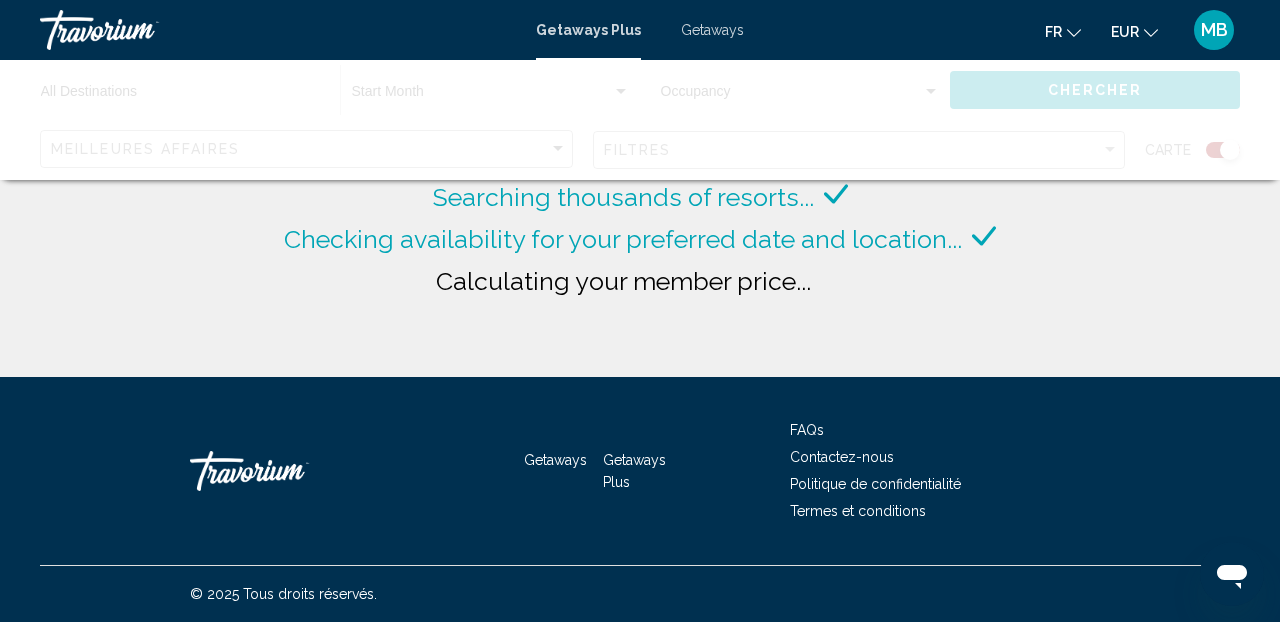 scroll, scrollTop: 0, scrollLeft: 0, axis: both 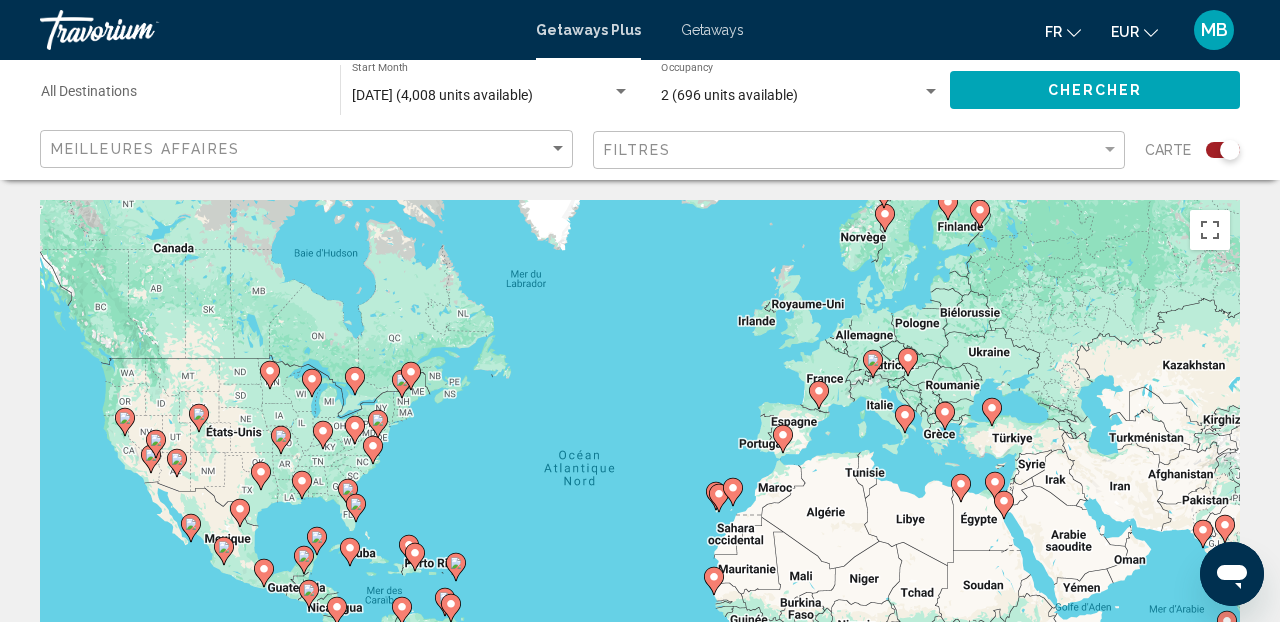 click 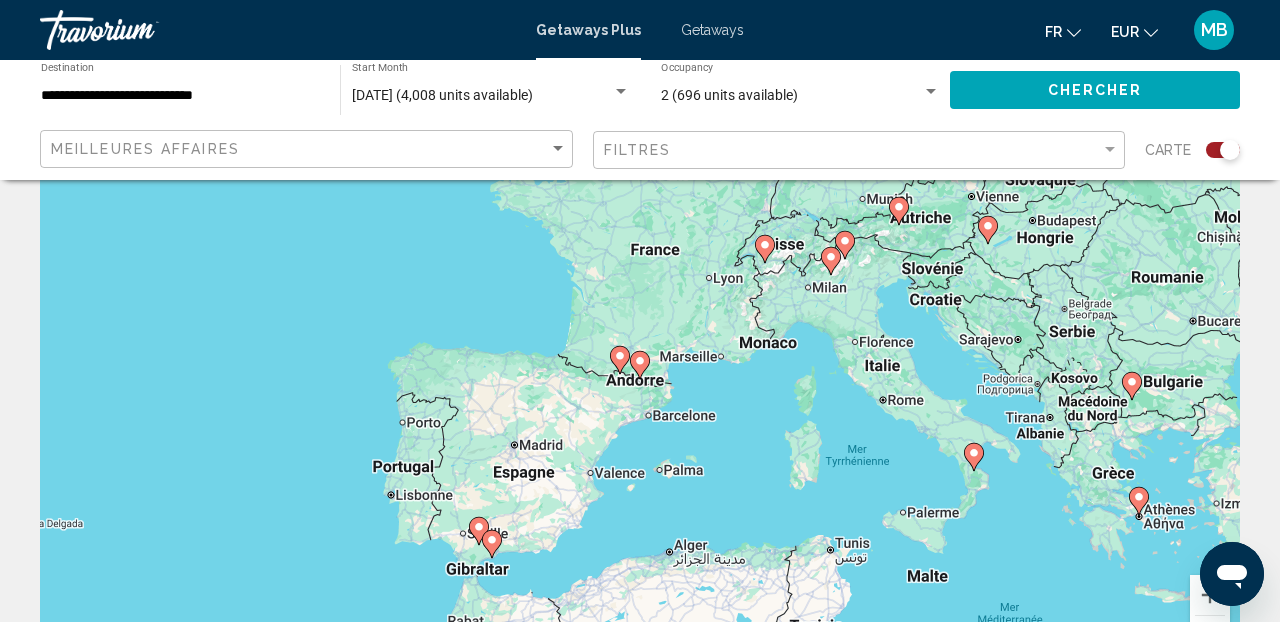 scroll, scrollTop: 124, scrollLeft: 0, axis: vertical 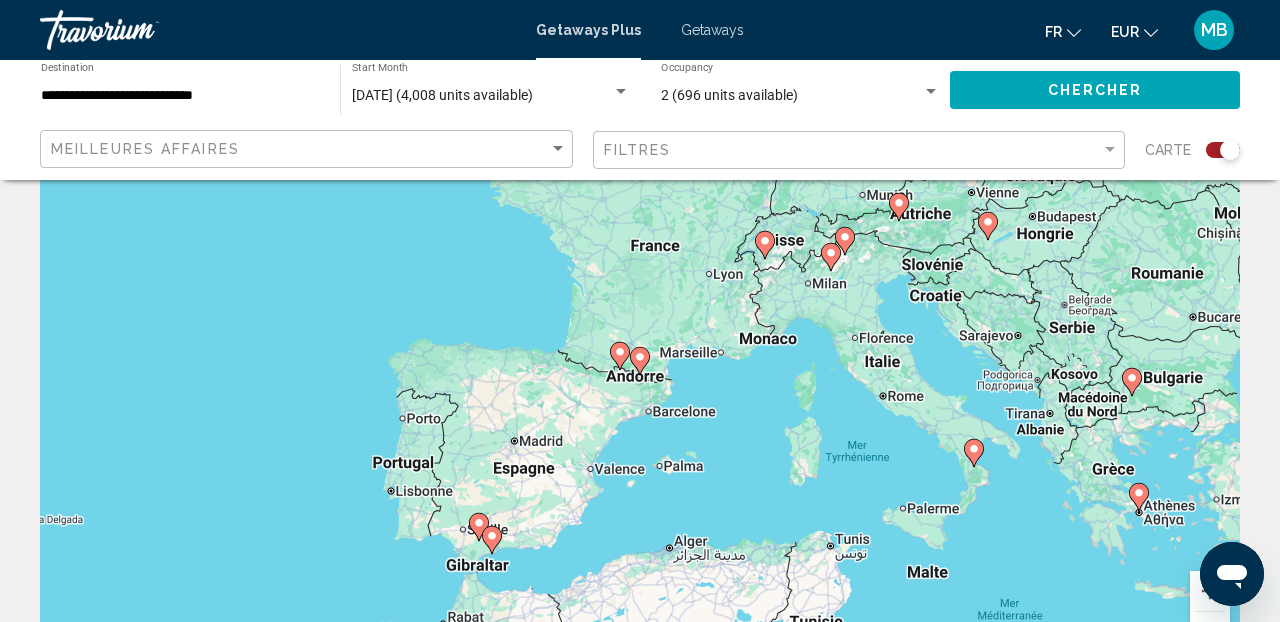 click 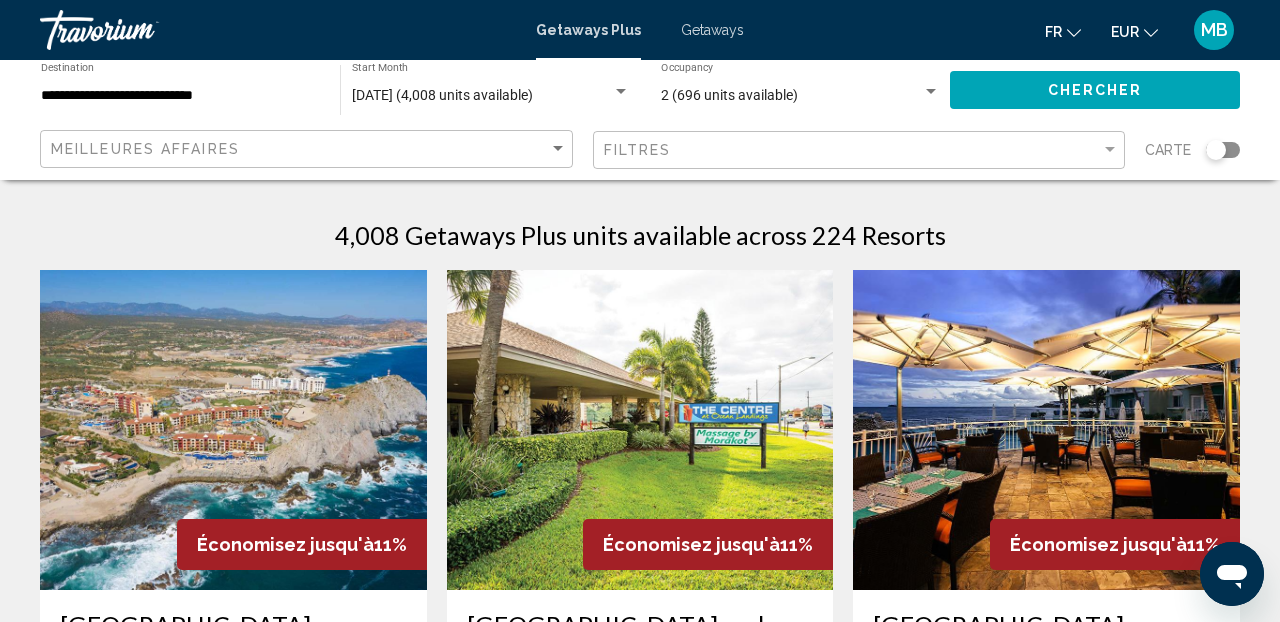 scroll, scrollTop: 0, scrollLeft: 0, axis: both 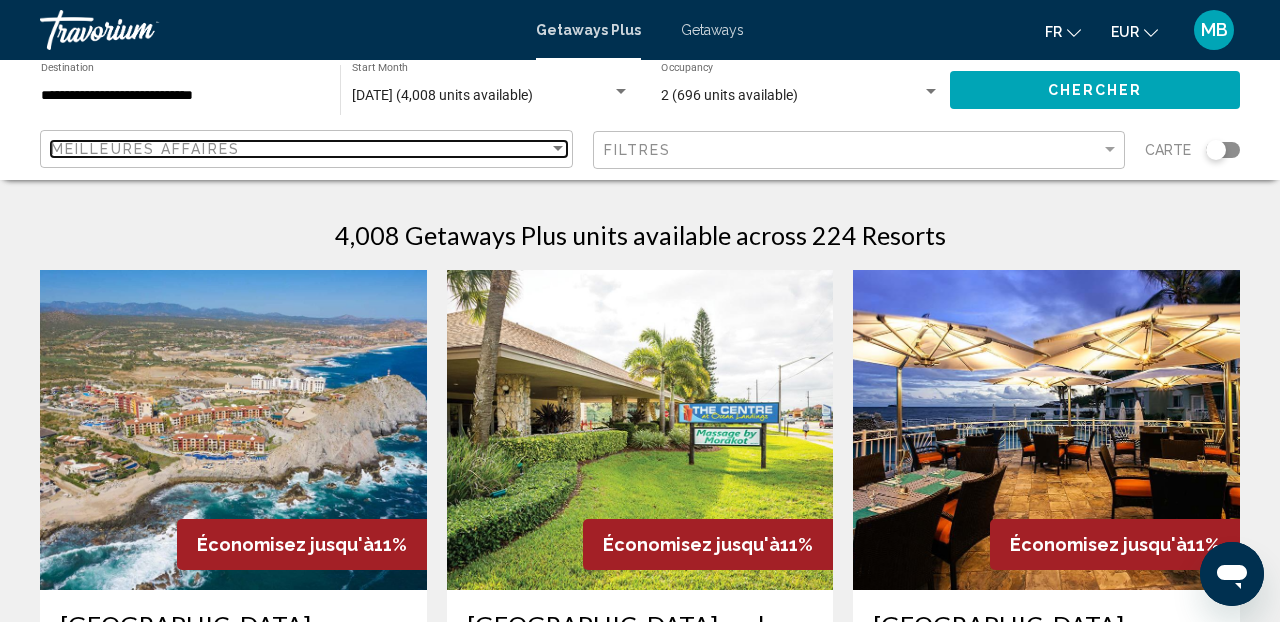 click on "Meilleures affaires" at bounding box center (300, 149) 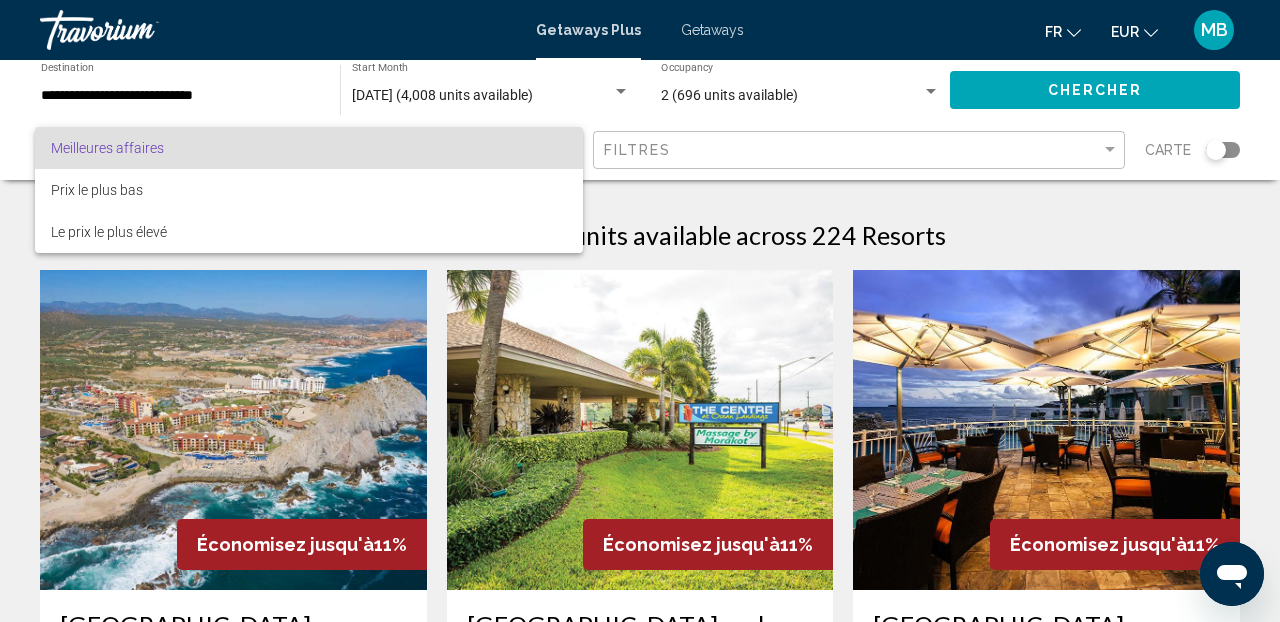 click at bounding box center [640, 311] 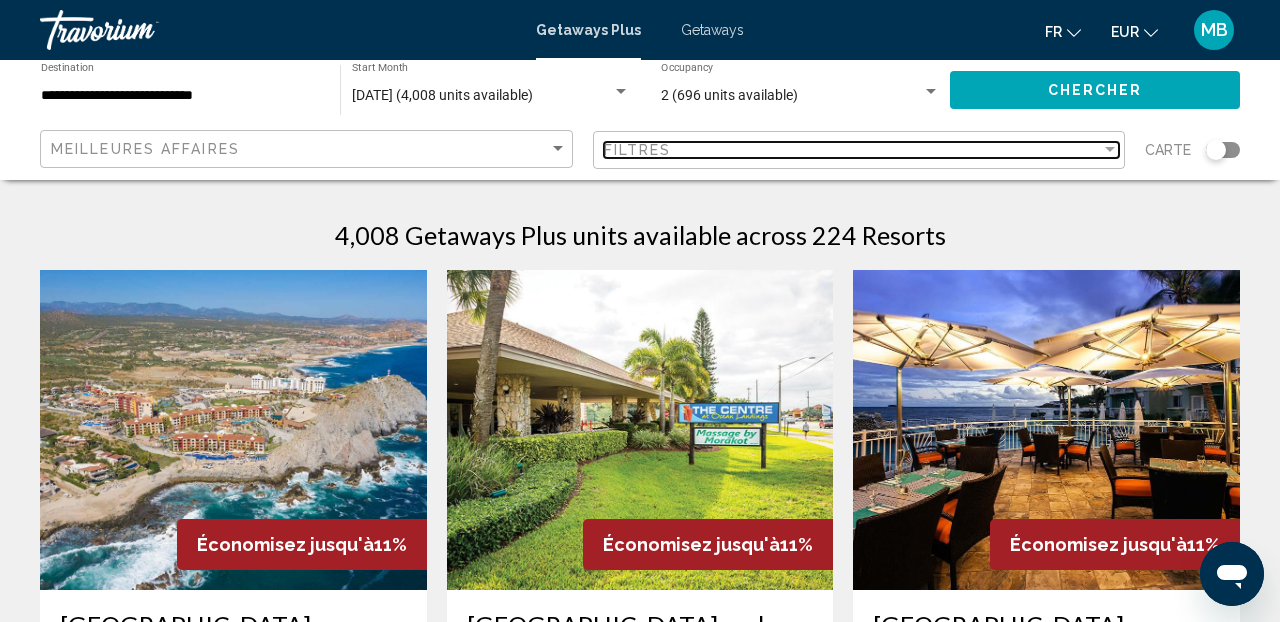 click on "Filtres" at bounding box center (853, 150) 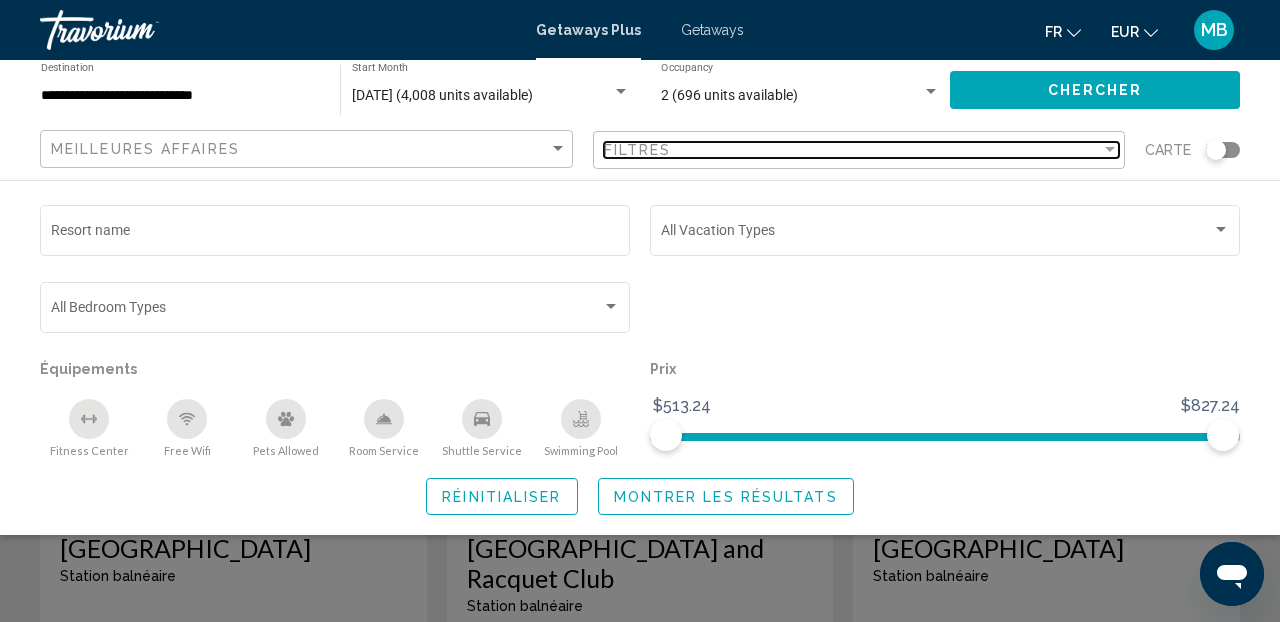 scroll, scrollTop: 76, scrollLeft: 0, axis: vertical 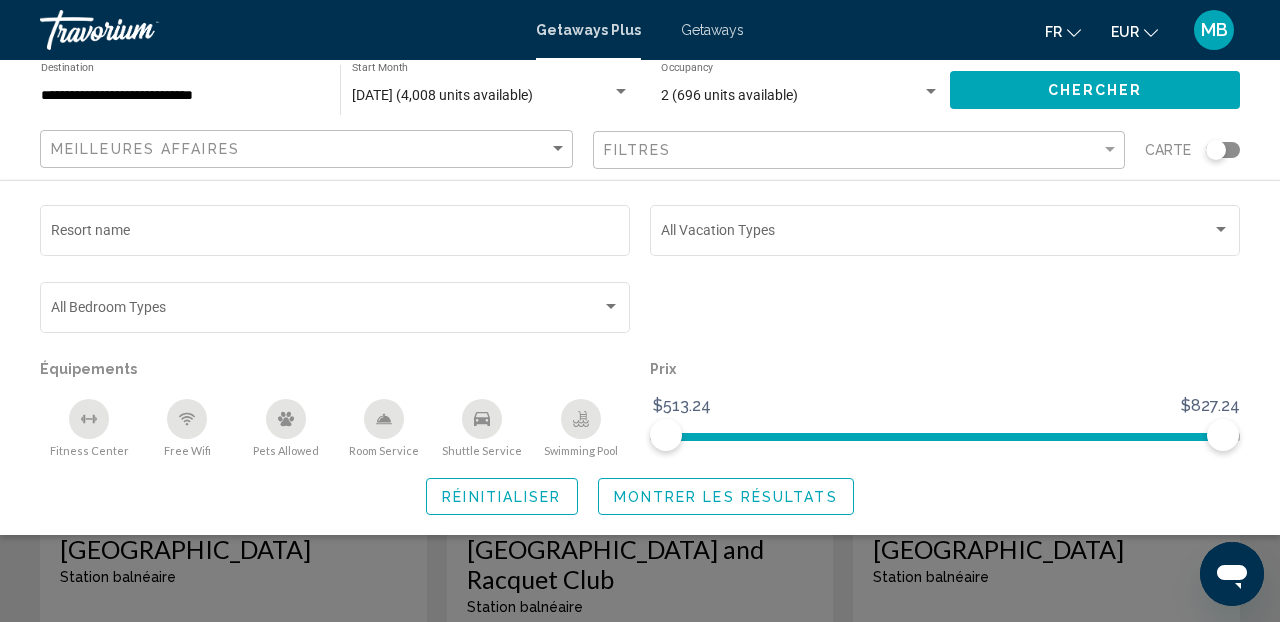 click 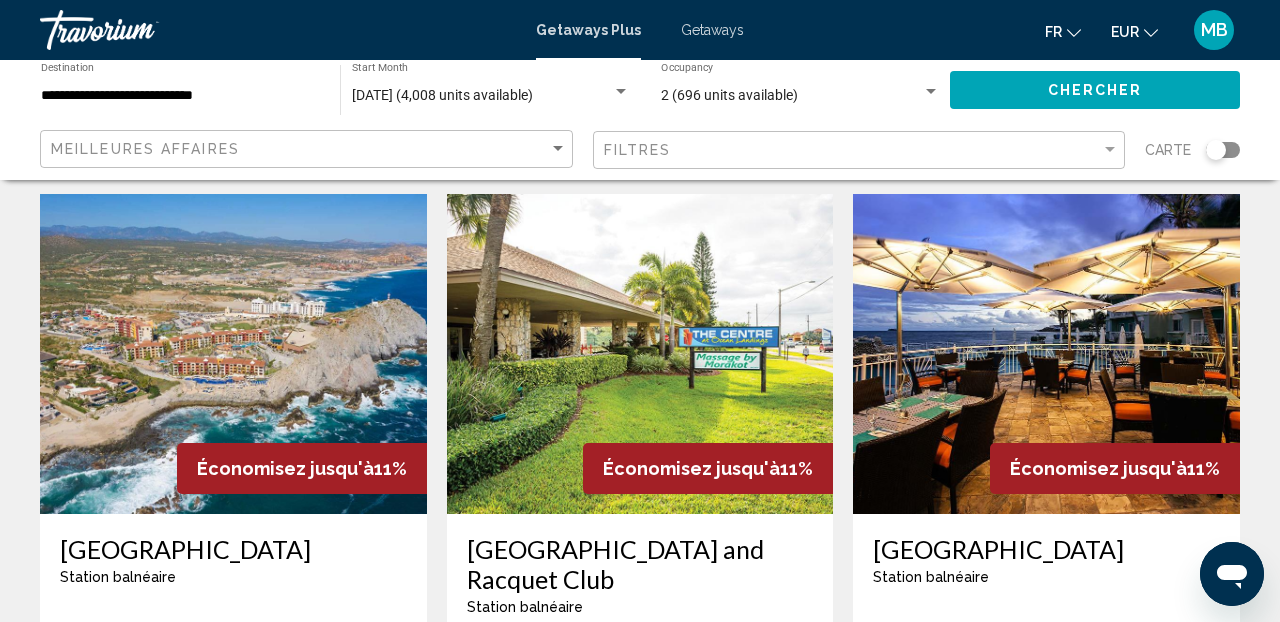 scroll, scrollTop: 0, scrollLeft: 0, axis: both 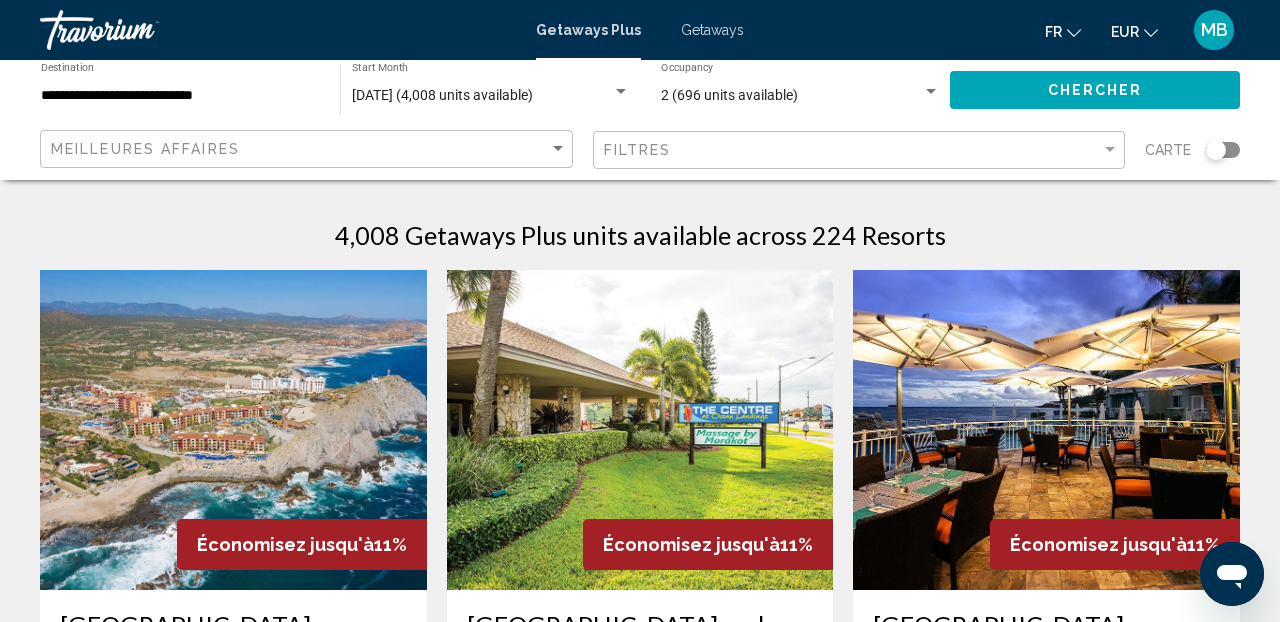 click 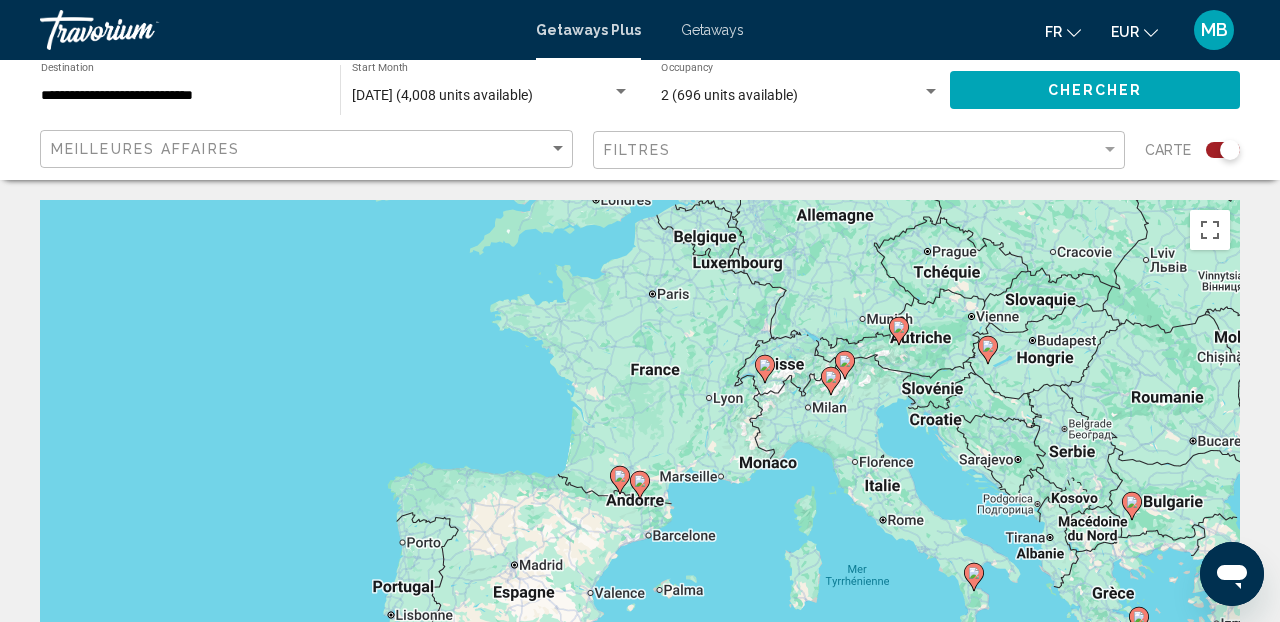 click on "Pour naviguer, appuyez sur les touches fléchées. Pour activer le glissement avec le clavier, appuyez sur Alt+Entrée. Une fois ce mode activé, utilisez les touches fléchées pour déplacer le repère. Pour valider le déplacement, appuyez sur Entrée. Pour annuler, appuyez sur Échap." at bounding box center (640, 500) 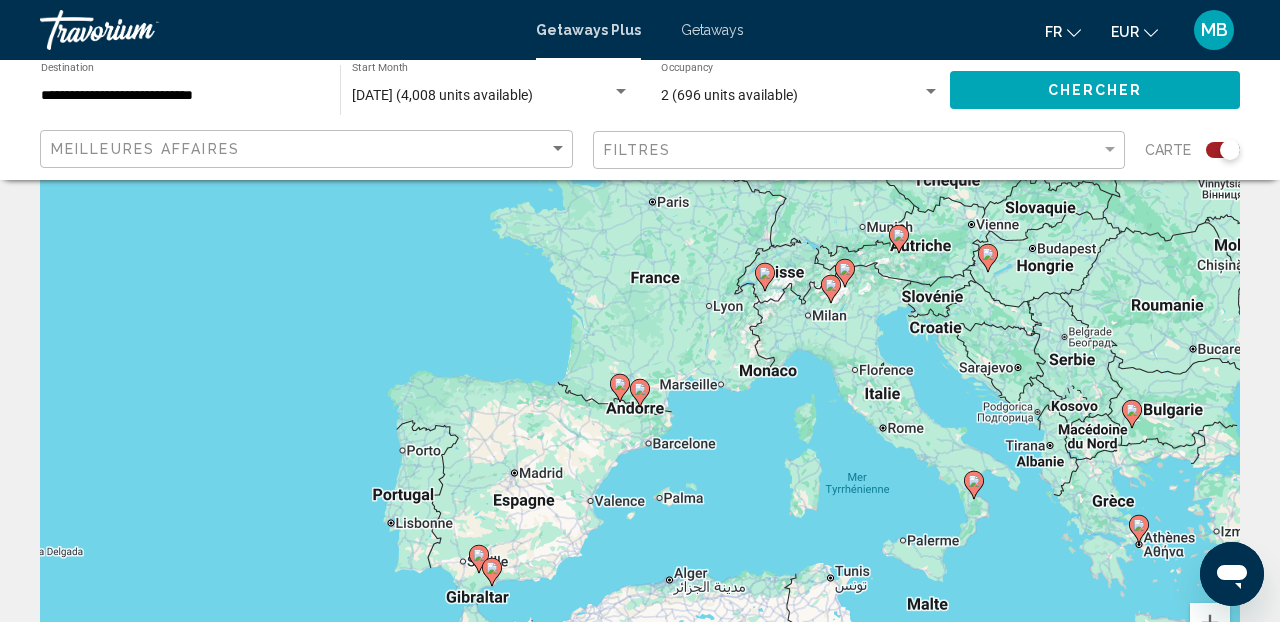 scroll, scrollTop: 96, scrollLeft: 0, axis: vertical 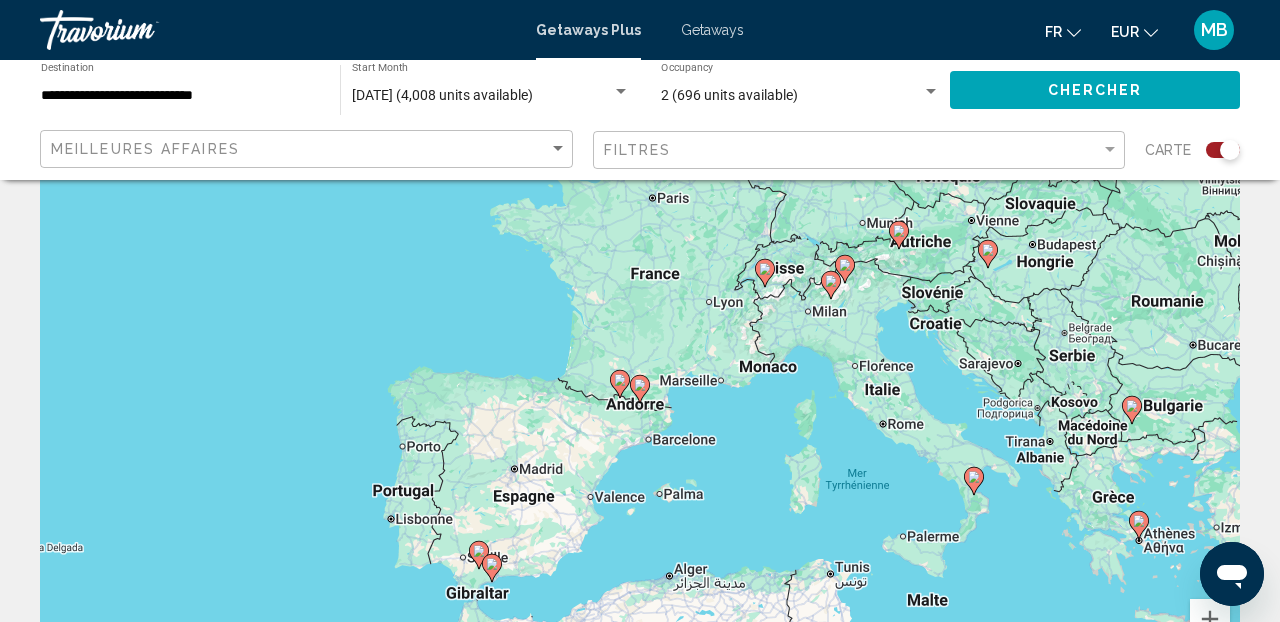 click 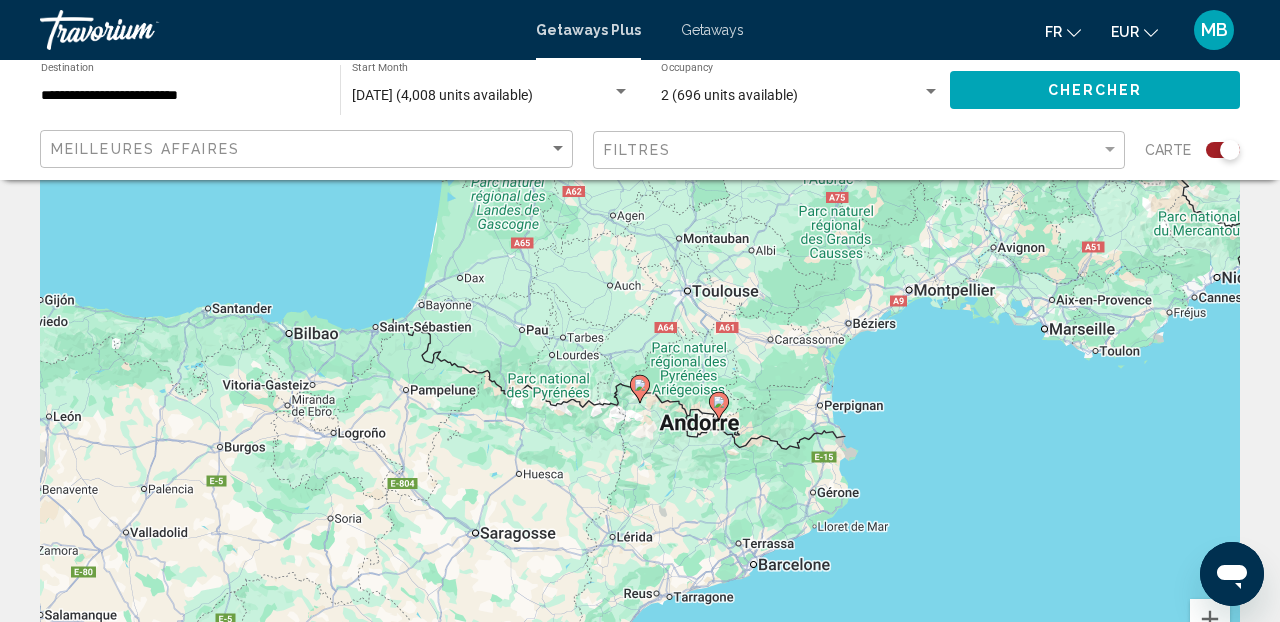 click 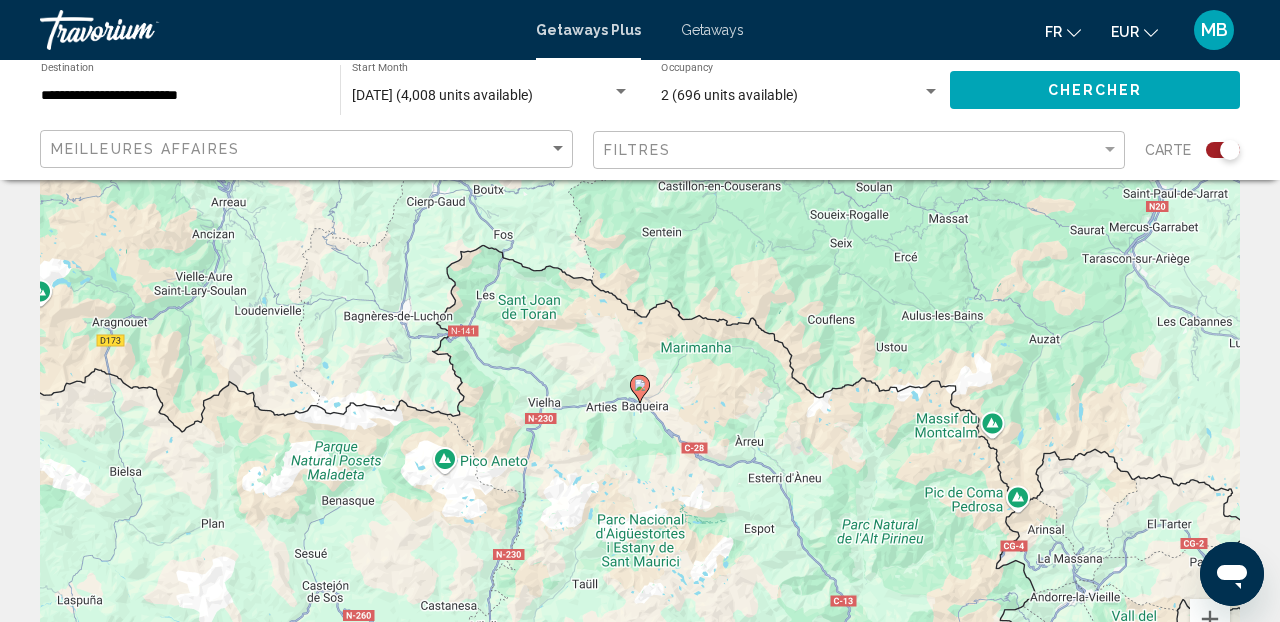 click 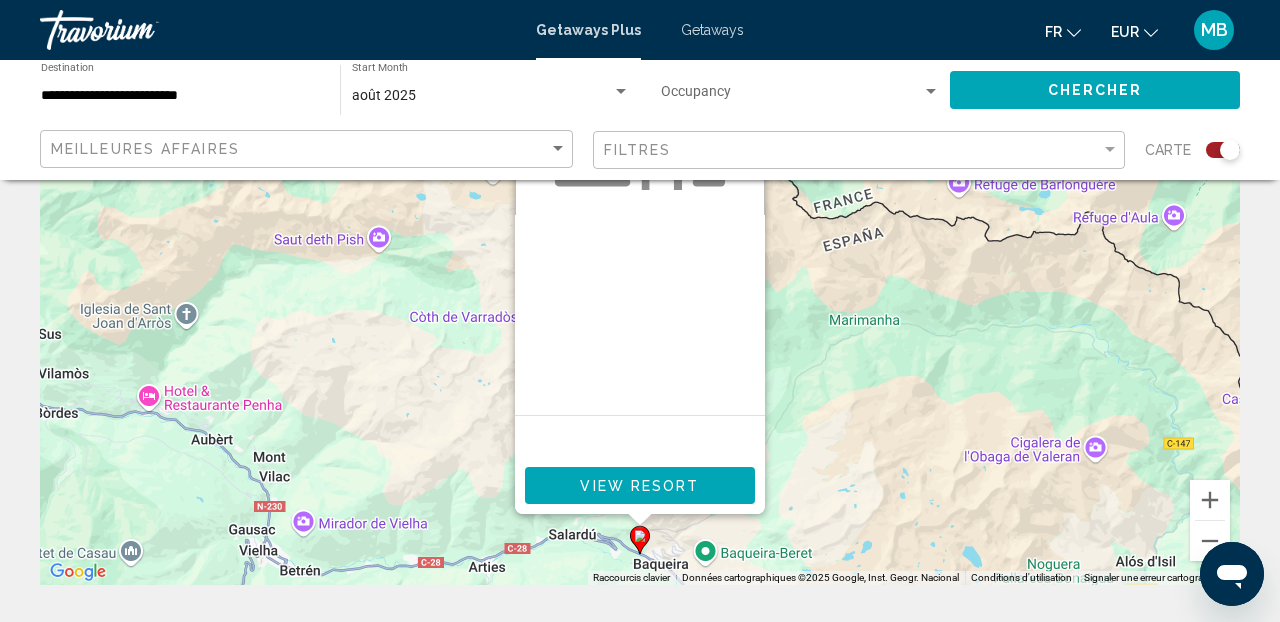 scroll, scrollTop: 229, scrollLeft: 0, axis: vertical 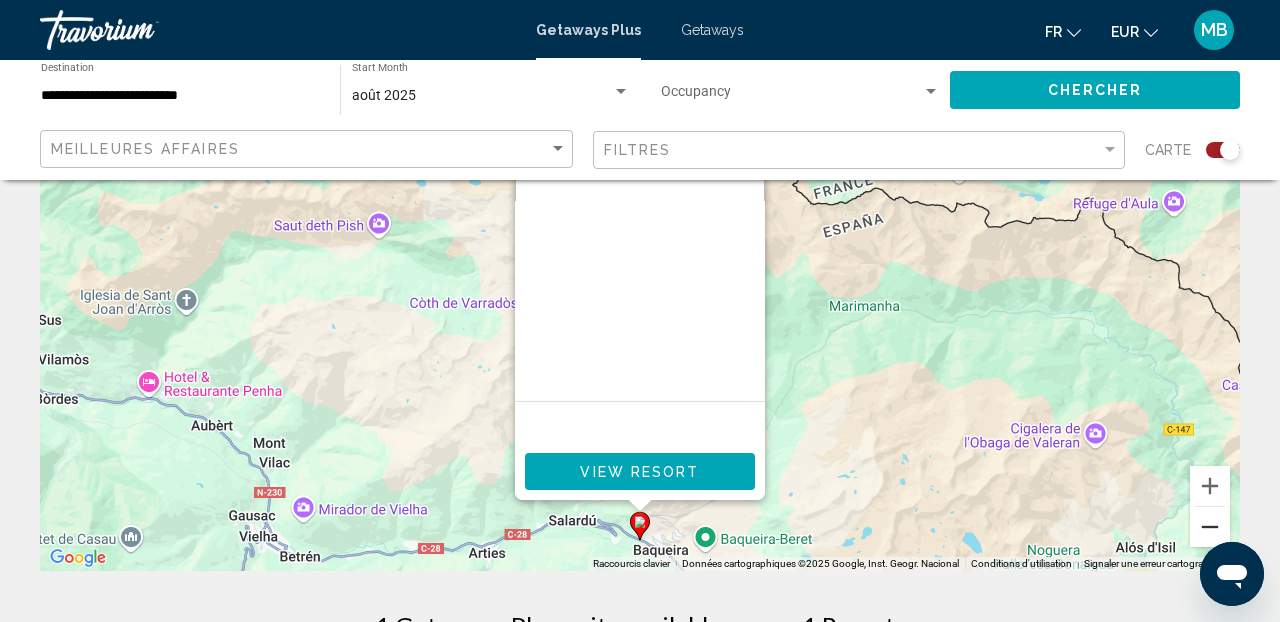 click at bounding box center [1210, 527] 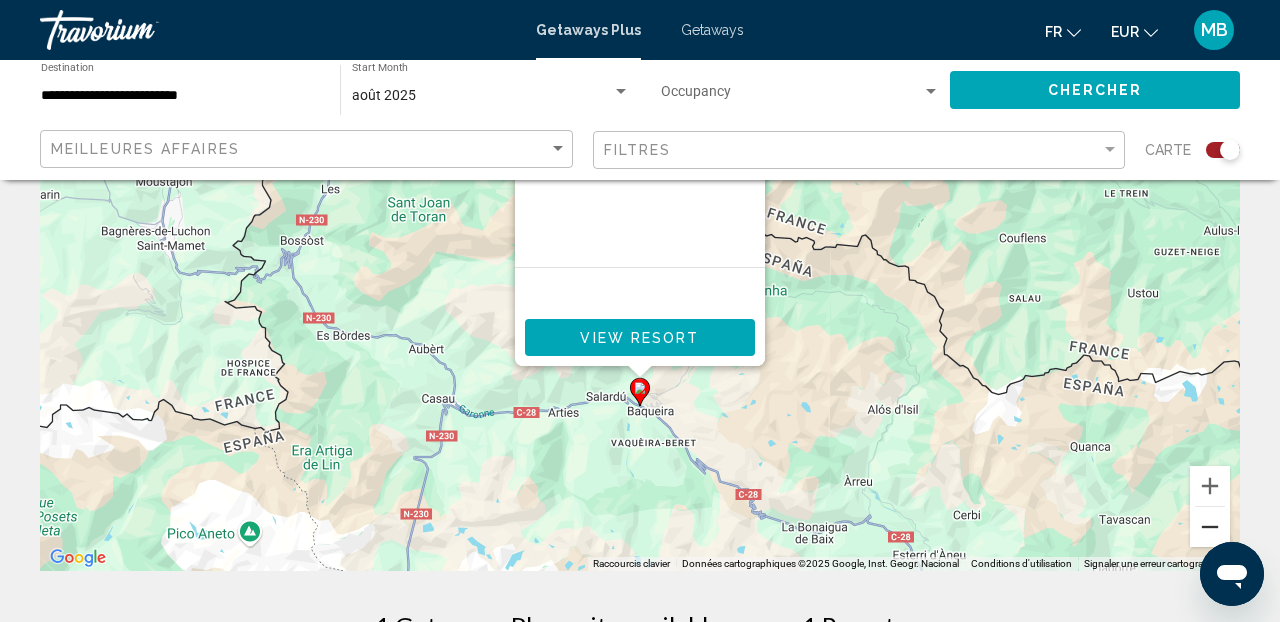 click at bounding box center (1210, 527) 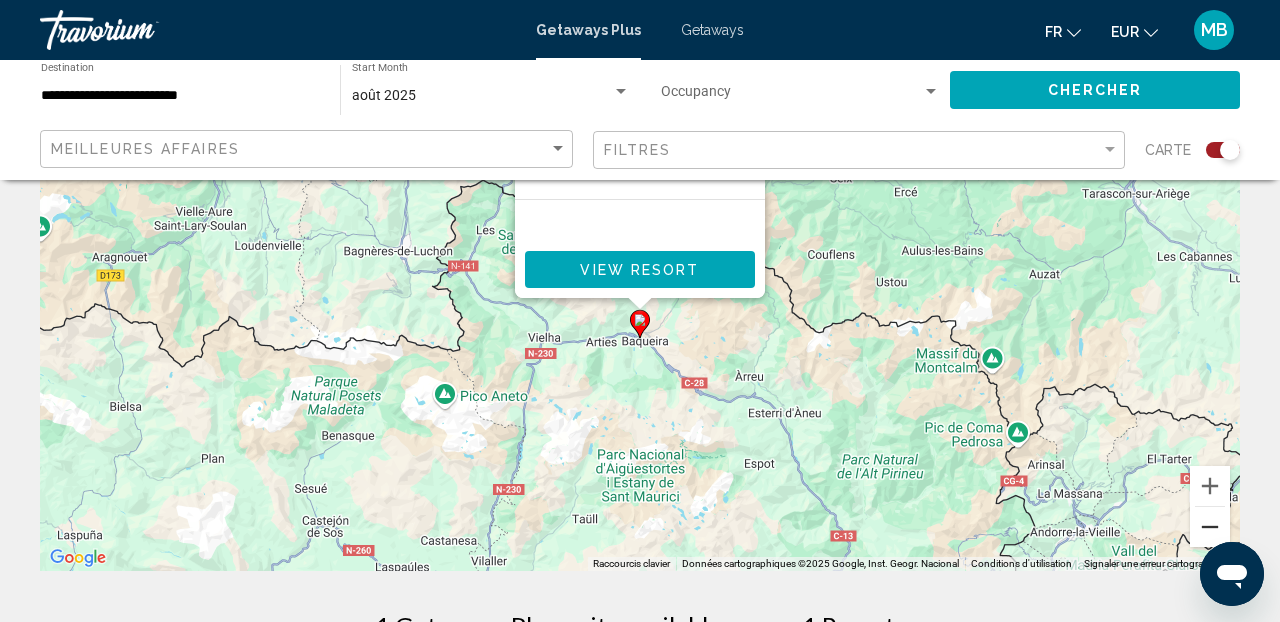 click at bounding box center (1210, 527) 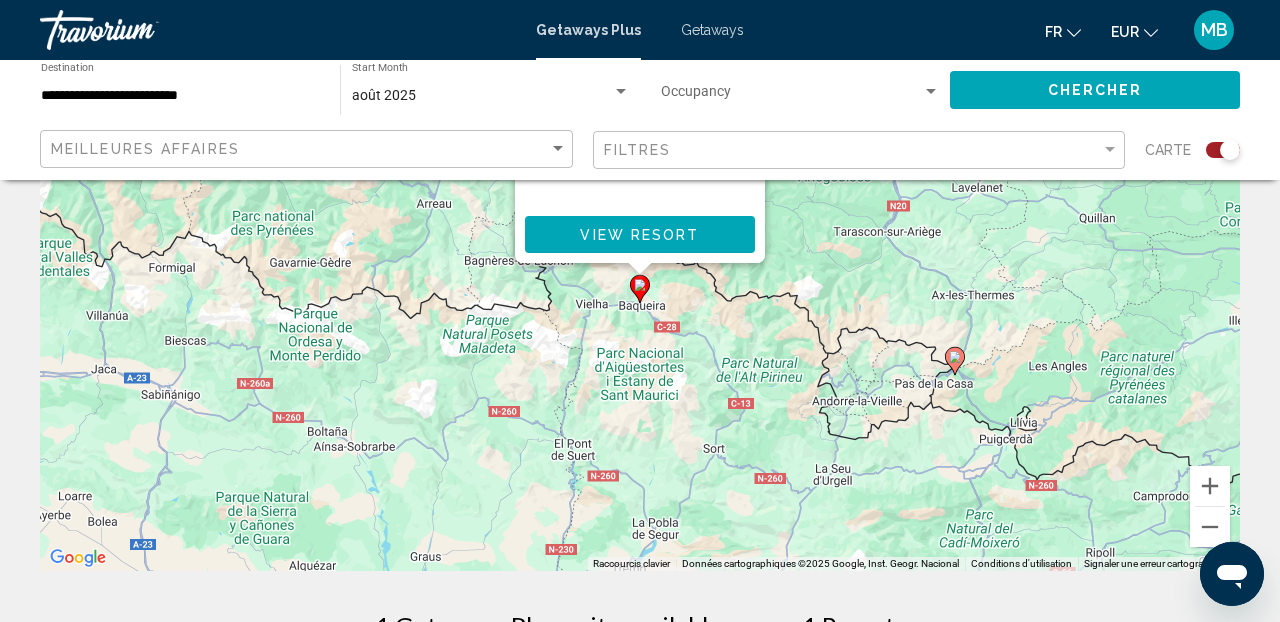 click 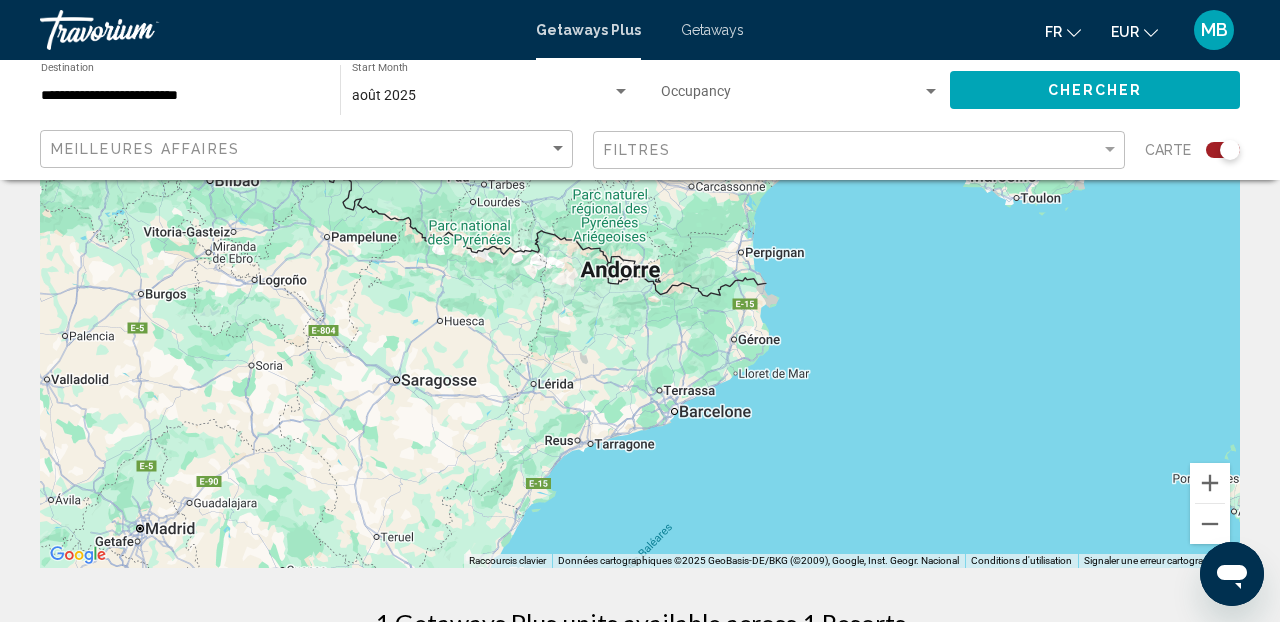 scroll, scrollTop: 237, scrollLeft: 0, axis: vertical 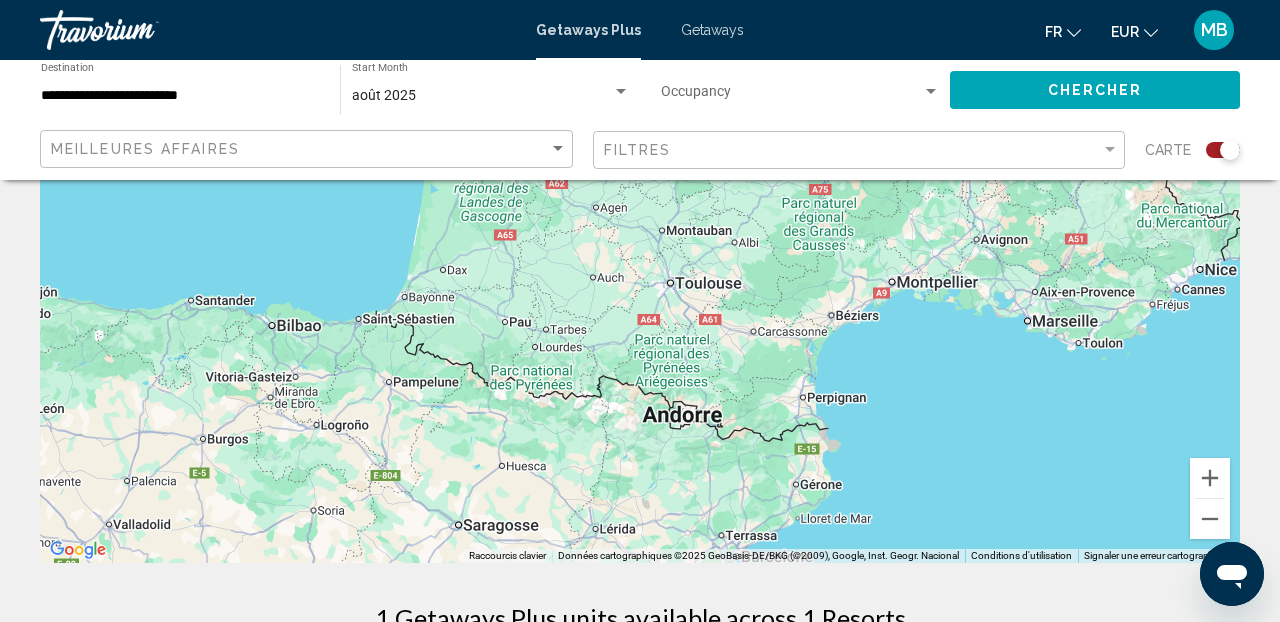 drag, startPoint x: 765, startPoint y: 305, endPoint x: 830, endPoint y: 463, distance: 170.84789 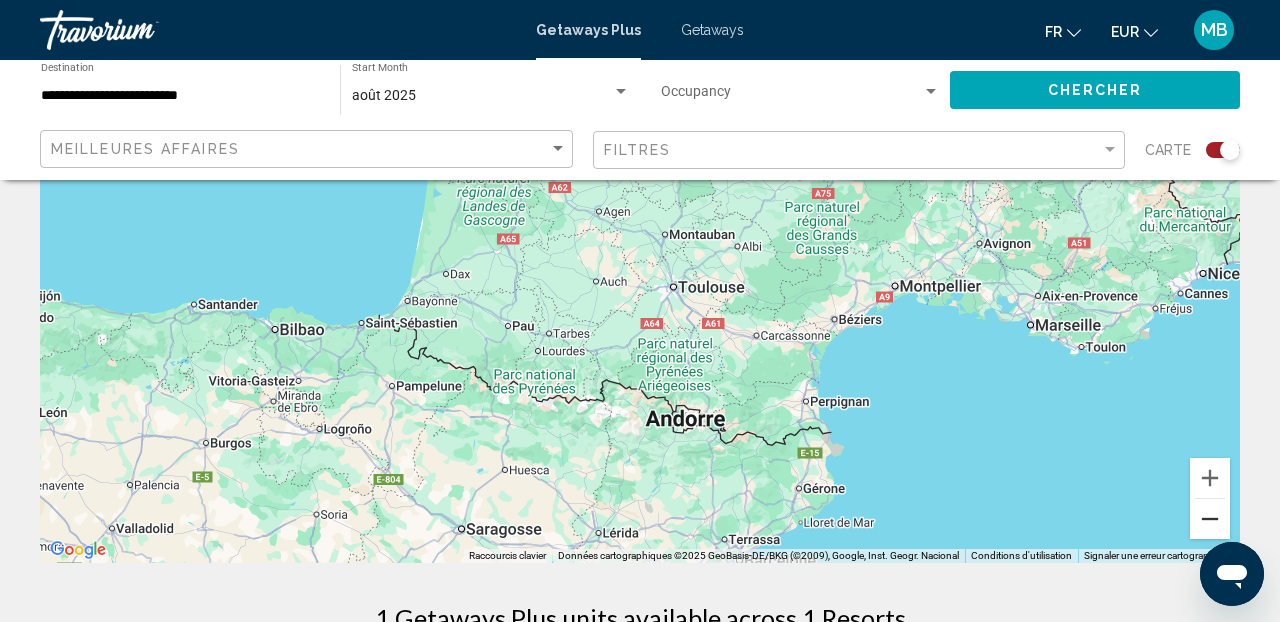 click at bounding box center (1210, 519) 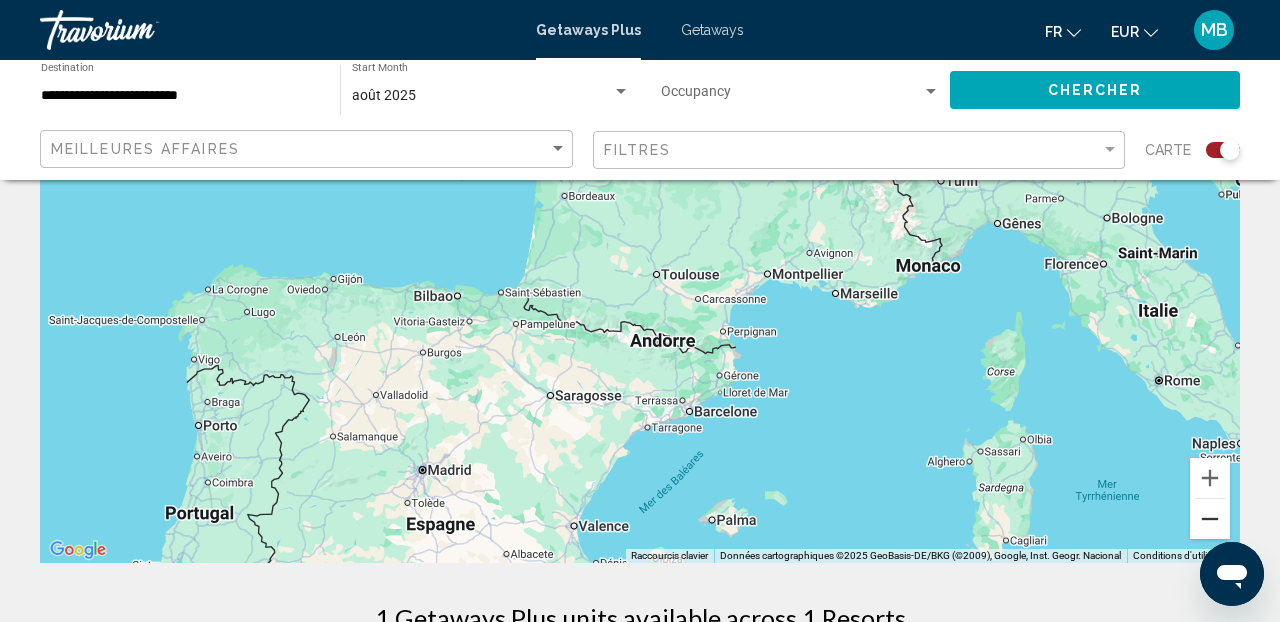 click at bounding box center (1210, 519) 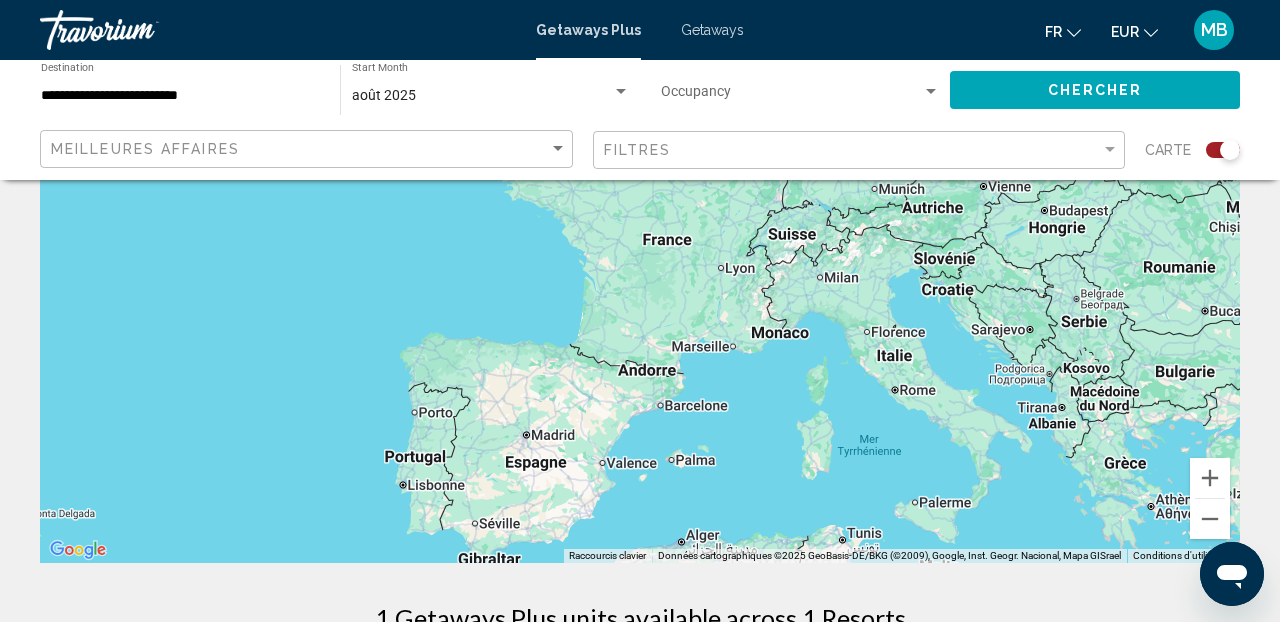 drag, startPoint x: 749, startPoint y: 267, endPoint x: 744, endPoint y: 337, distance: 70.178345 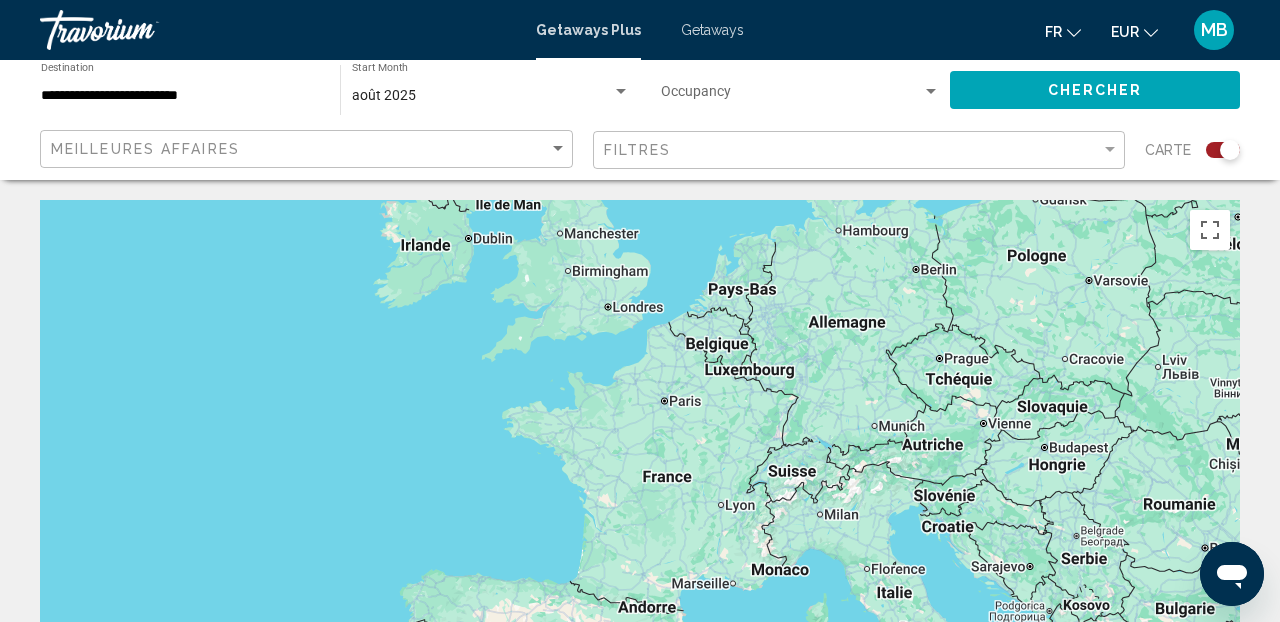 scroll, scrollTop: 0, scrollLeft: 0, axis: both 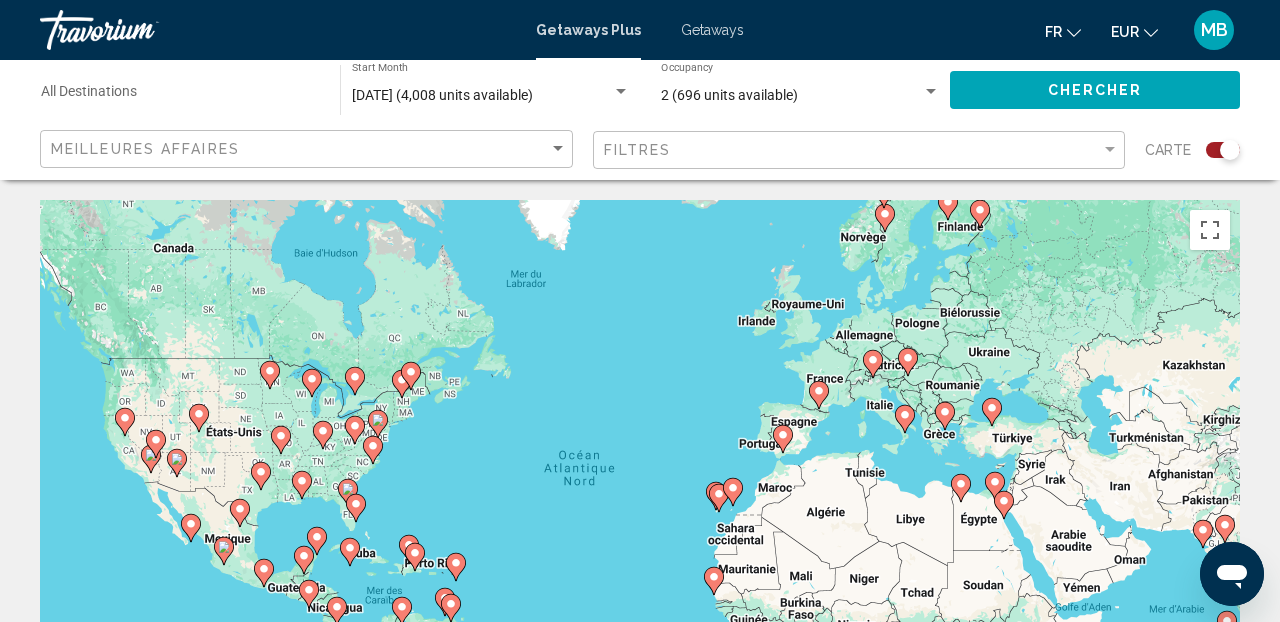 click on "Pour naviguer, appuyez sur les touches fléchées. Pour activer le glissement avec le clavier, appuyez sur Alt+Entrée. Une fois ce mode activé, utilisez les touches fléchées pour déplacer le repère. Pour valider le déplacement, appuyez sur Entrée. Pour annuler, appuyez sur Échap." at bounding box center (640, 500) 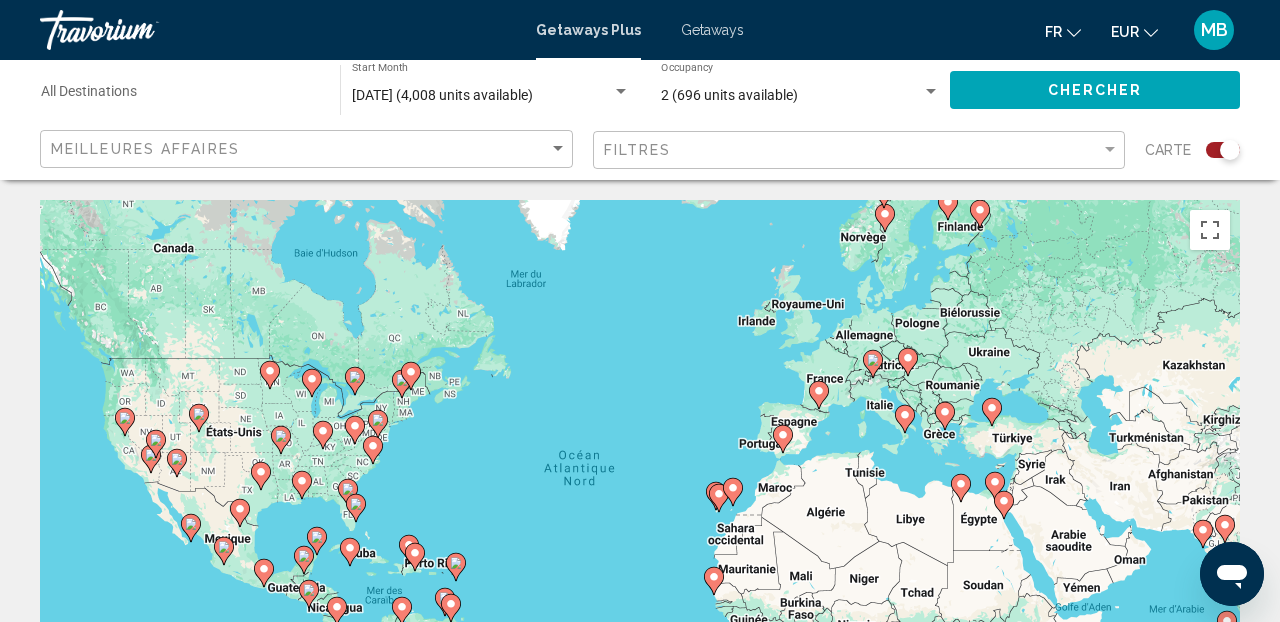 click on "Pour naviguer, appuyez sur les touches fléchées. Pour activer le glissement avec le clavier, appuyez sur Alt+Entrée. Une fois ce mode activé, utilisez les touches fléchées pour déplacer le repère. Pour valider le déplacement, appuyez sur Entrée. Pour annuler, appuyez sur Échap." at bounding box center [640, 500] 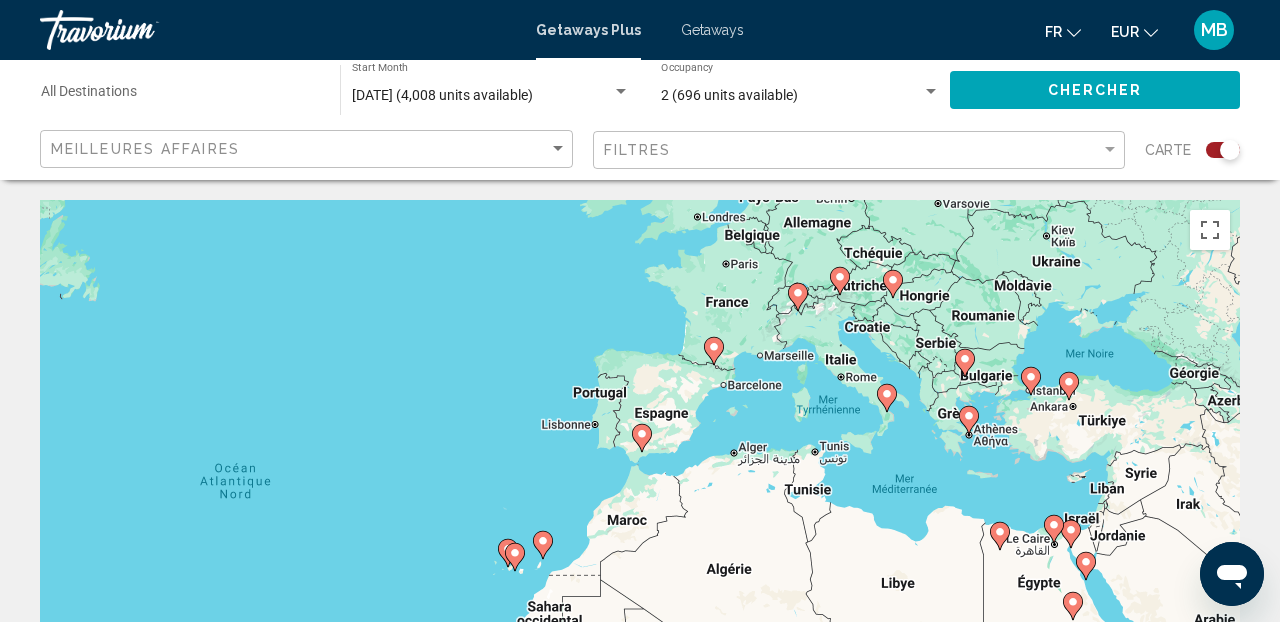 drag, startPoint x: 918, startPoint y: 442, endPoint x: 839, endPoint y: 430, distance: 79.9062 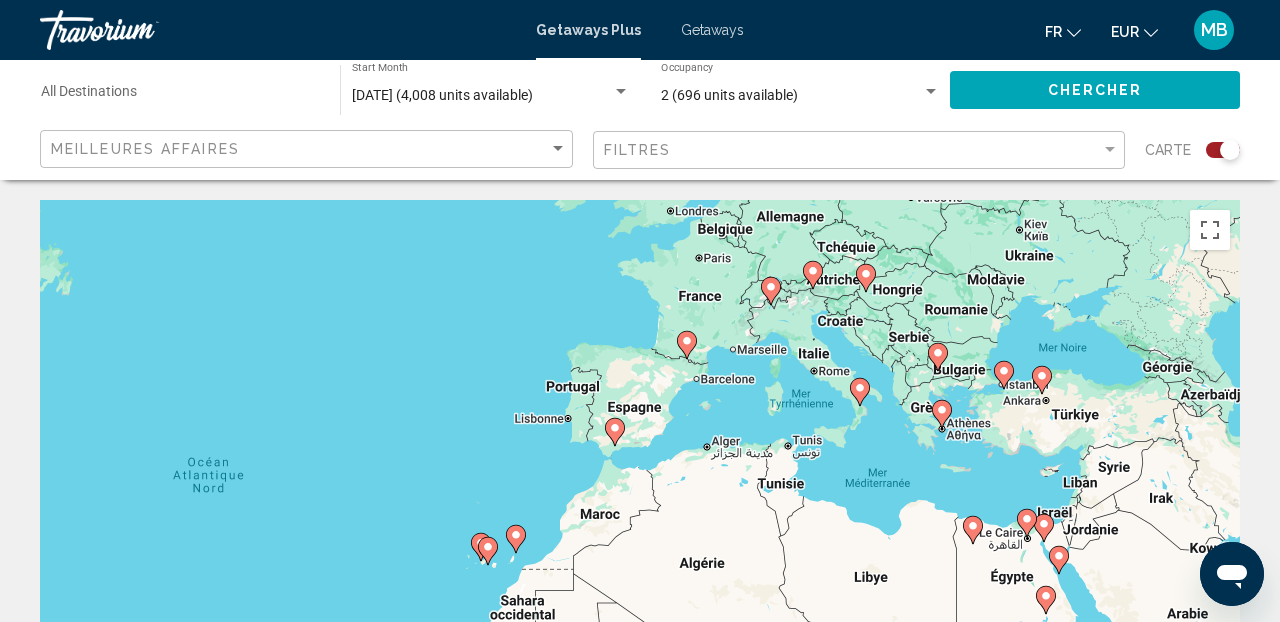 click on "← Déplacement vers la gauche → Déplacement vers la droite ↑ Déplacement vers le haut ↓ Déplacement vers le bas + Zoom avant - Zoom arrière Accueil Déplacement de 75 % vers la gauche Fin Déplacement de 75 % vers la droite Page précédente Déplacement de 75 % vers le haut Page suivante Déplacement de 75 % vers le bas Pour naviguer, appuyez sur les touches fléchées. Pour activer le glissement avec le clavier, appuyez sur Alt+Entrée. Une fois ce mode activé, utilisez les touches fléchées pour déplacer le repère. Pour valider le déplacement, appuyez sur Entrée. Pour annuler, appuyez sur Échap. Raccourcis clavier Données cartographiques Données cartographiques ©2025 Google, INEGI Données cartographiques ©2025 Google, INEGI 500 km  Cliquez pour basculer entre les unités métriques et impériales Conditions d'utilisation Signaler une erreur cartographique 4,008 Getaways Plus units available across 224 Resorts Économisez jusqu'à  11%   Hacienda Encantada Resort & Spa   -   De" at bounding box center [640, 2036] 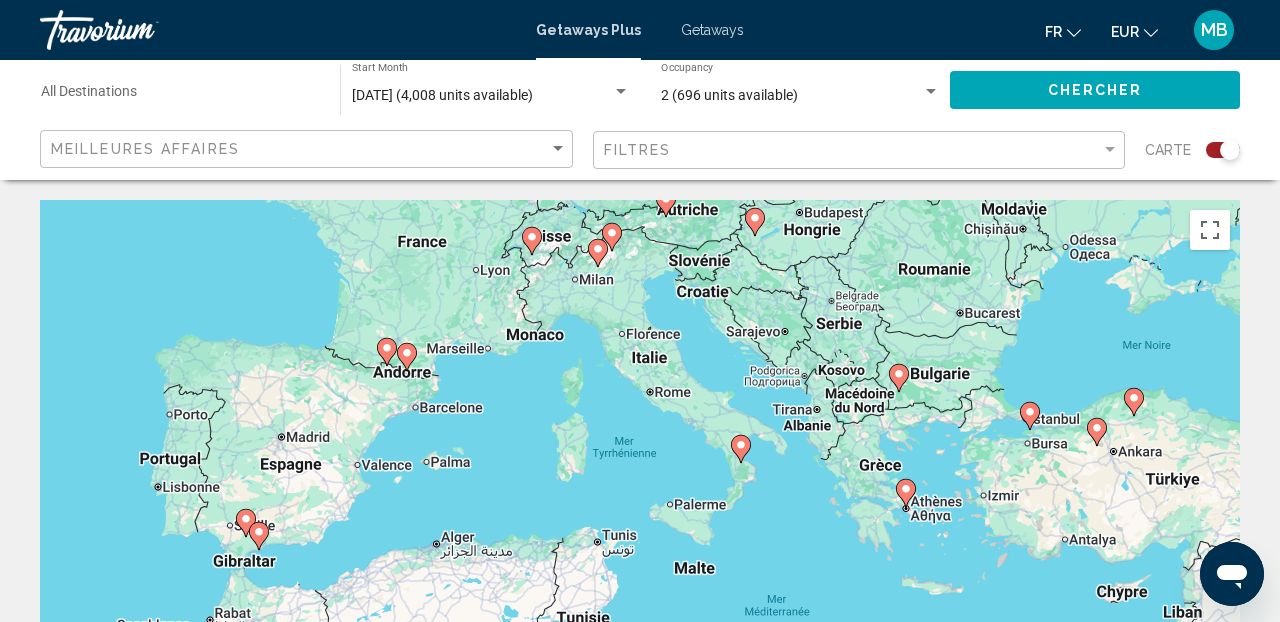 drag, startPoint x: 870, startPoint y: 371, endPoint x: 787, endPoint y: 471, distance: 129.95769 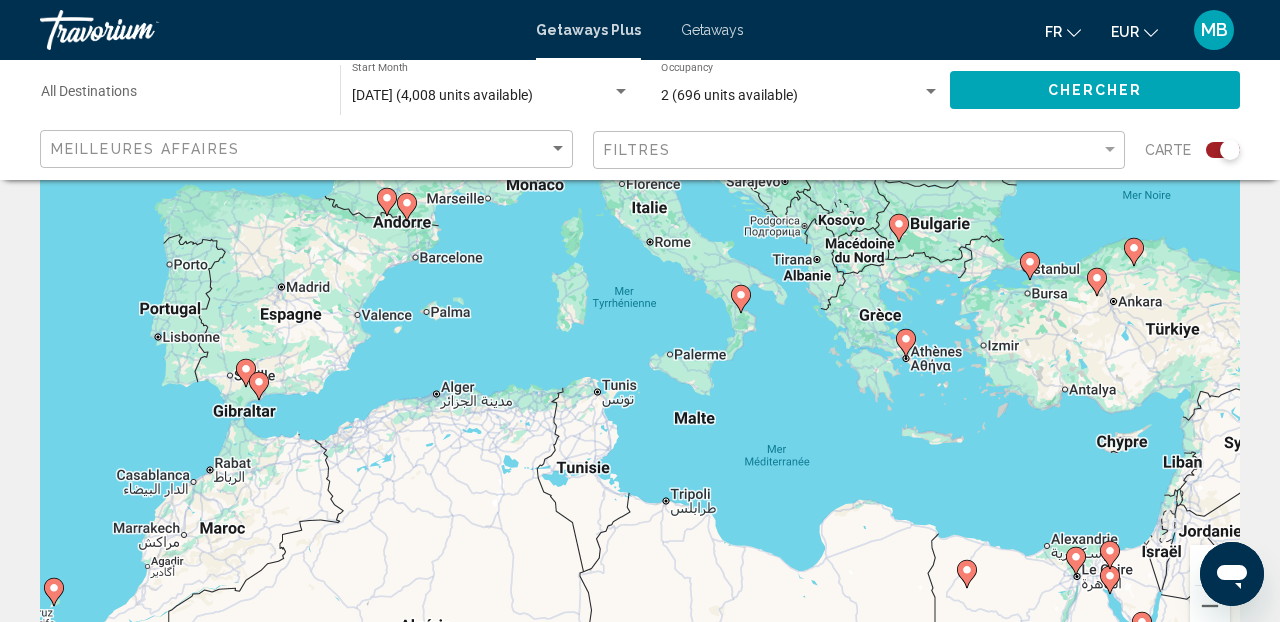 scroll, scrollTop: 149, scrollLeft: 0, axis: vertical 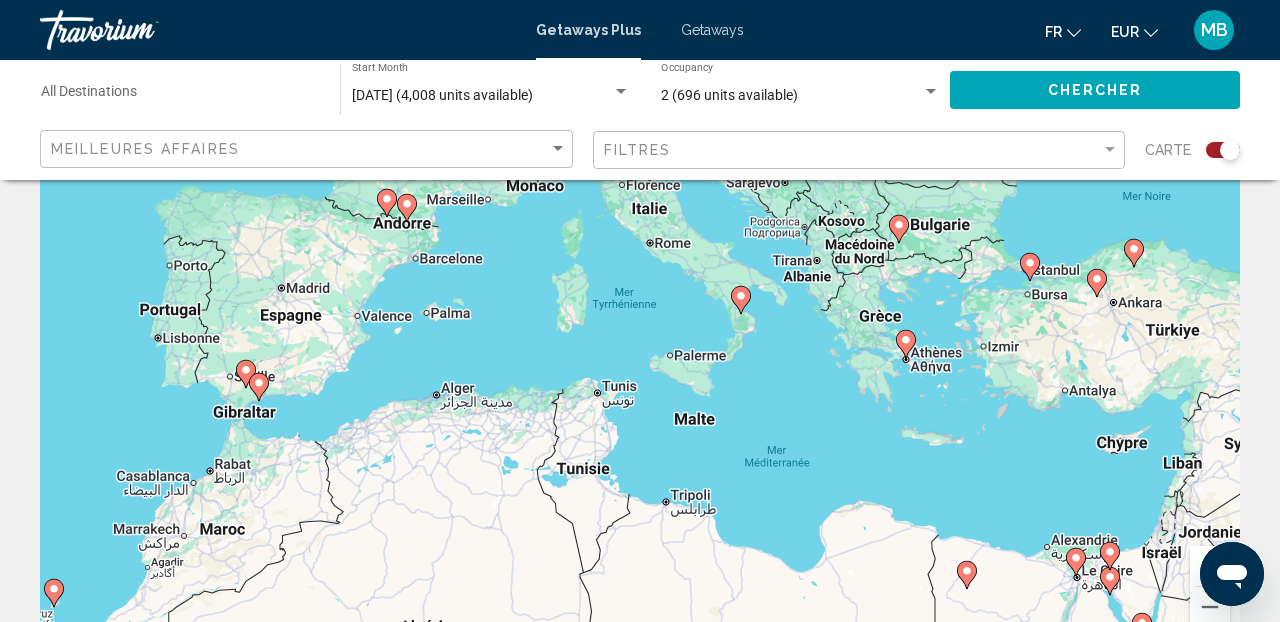 click 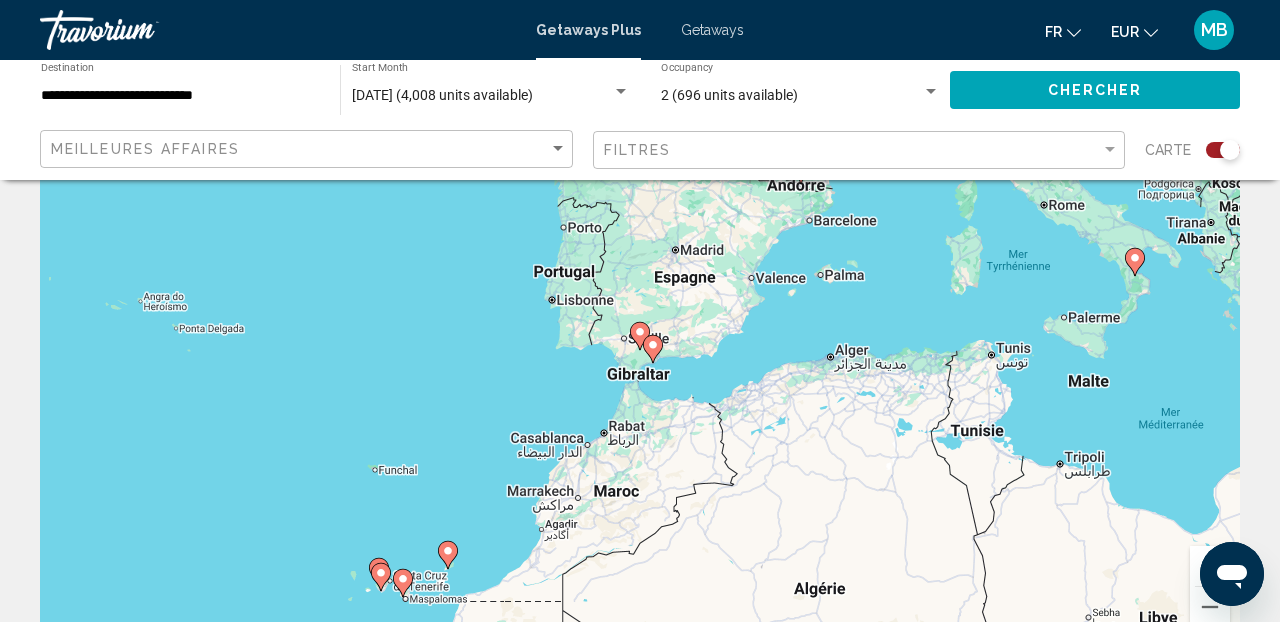 click on "Pour naviguer, appuyez sur les touches fléchées. Pour activer le glissement avec le clavier, appuyez sur Alt+Entrée. Une fois ce mode activé, utilisez les touches fléchées pour déplacer le repère. Pour valider le déplacement, appuyez sur Entrée. Pour annuler, appuyez sur Échap." at bounding box center [640, 351] 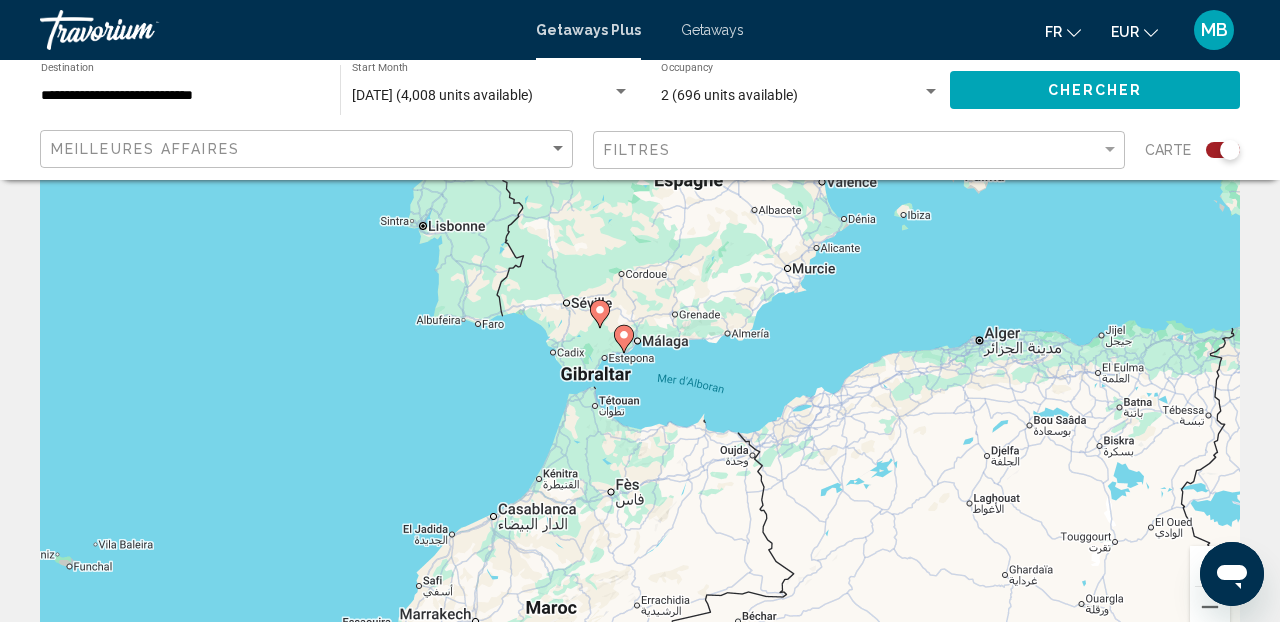 click on "Pour naviguer, appuyez sur les touches fléchées. Pour activer le glissement avec le clavier, appuyez sur Alt+Entrée. Une fois ce mode activé, utilisez les touches fléchées pour déplacer le repère. Pour valider le déplacement, appuyez sur Entrée. Pour annuler, appuyez sur Échap." at bounding box center [640, 351] 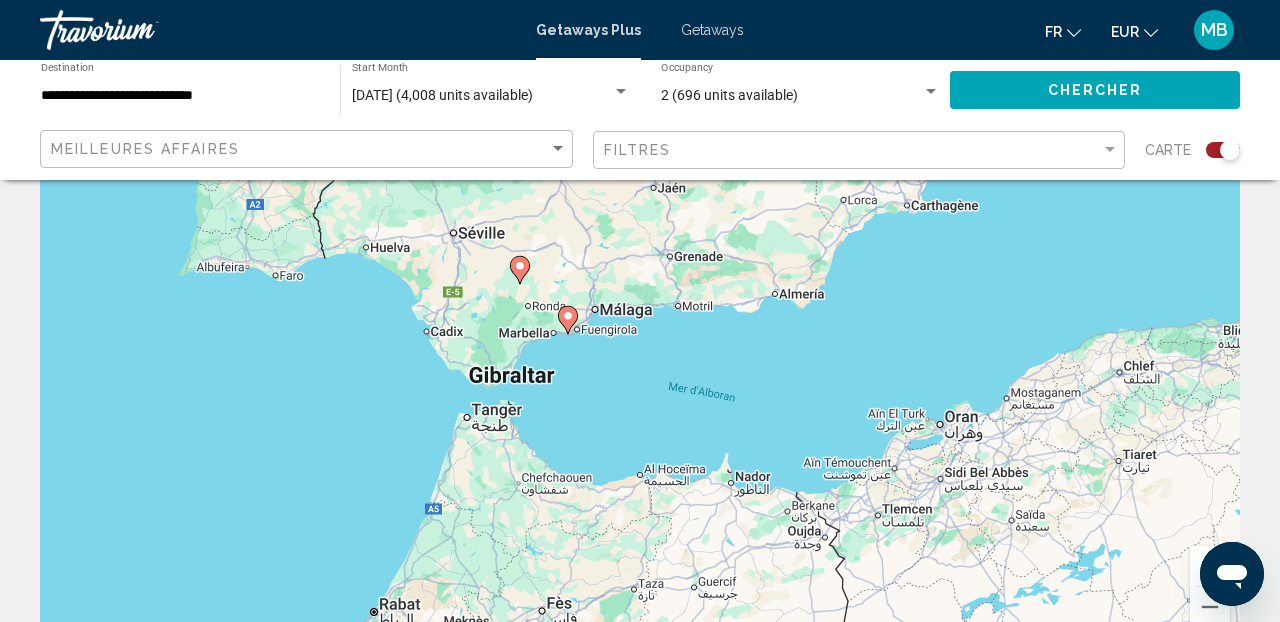 click on "Pour naviguer, appuyez sur les touches fléchées. Pour activer le glissement avec le clavier, appuyez sur Alt+Entrée. Une fois ce mode activé, utilisez les touches fléchées pour déplacer le repère. Pour valider le déplacement, appuyez sur Entrée. Pour annuler, appuyez sur Échap." at bounding box center [640, 351] 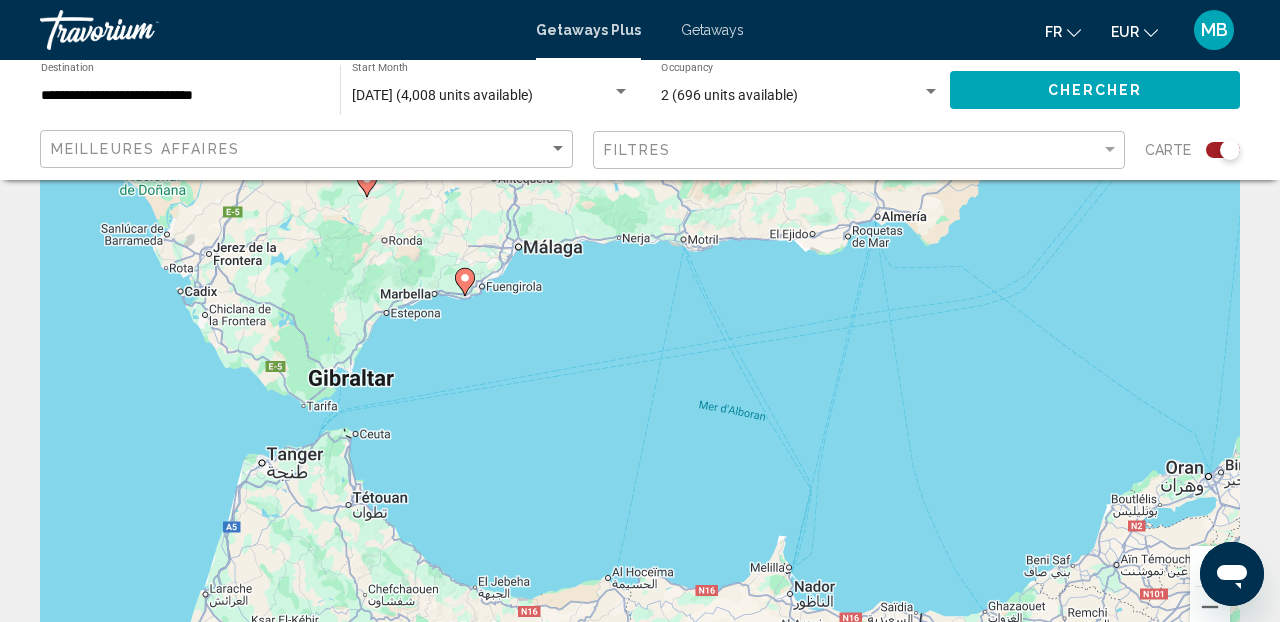 click 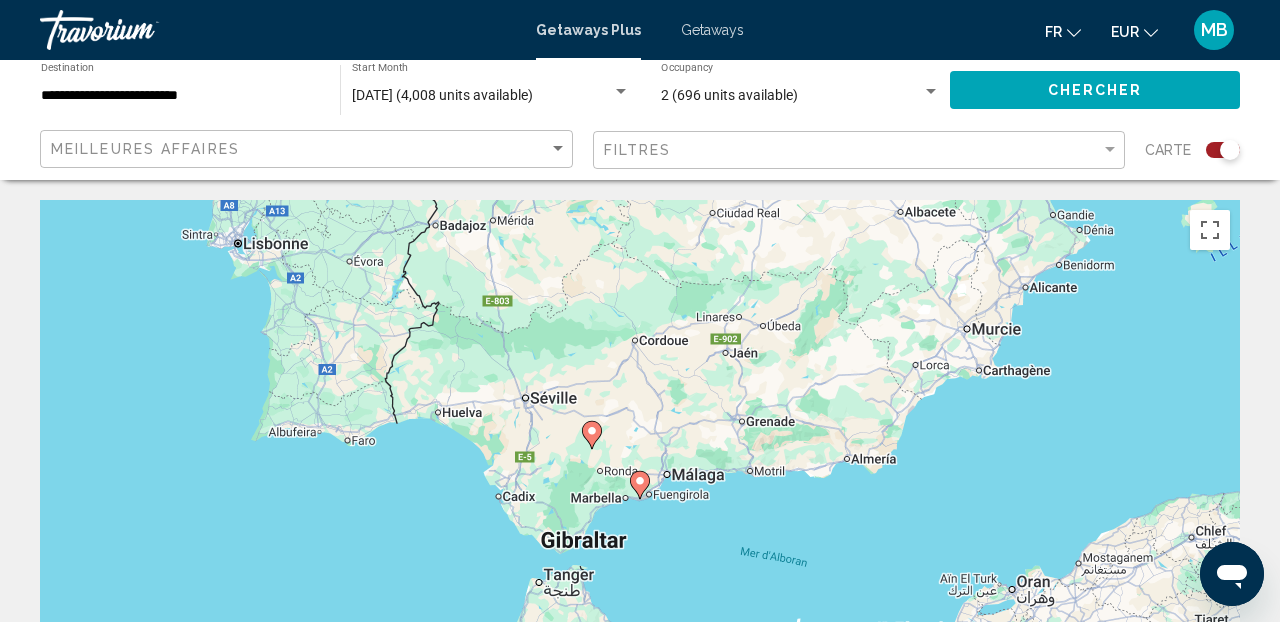scroll, scrollTop: 0, scrollLeft: 0, axis: both 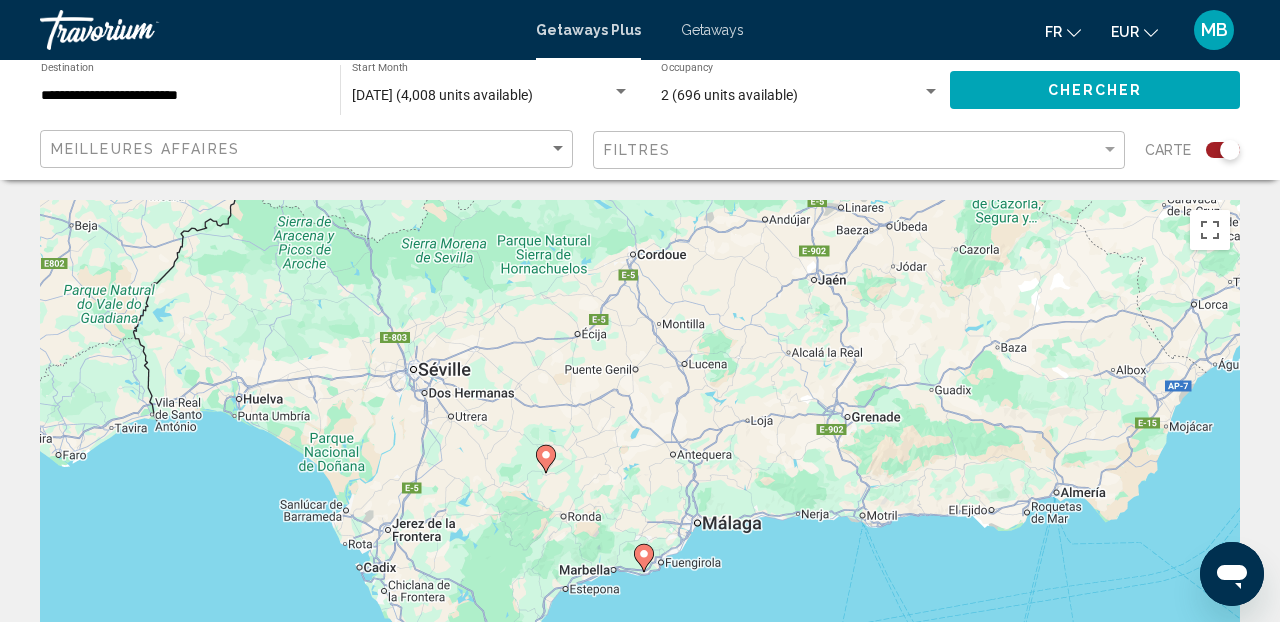 click 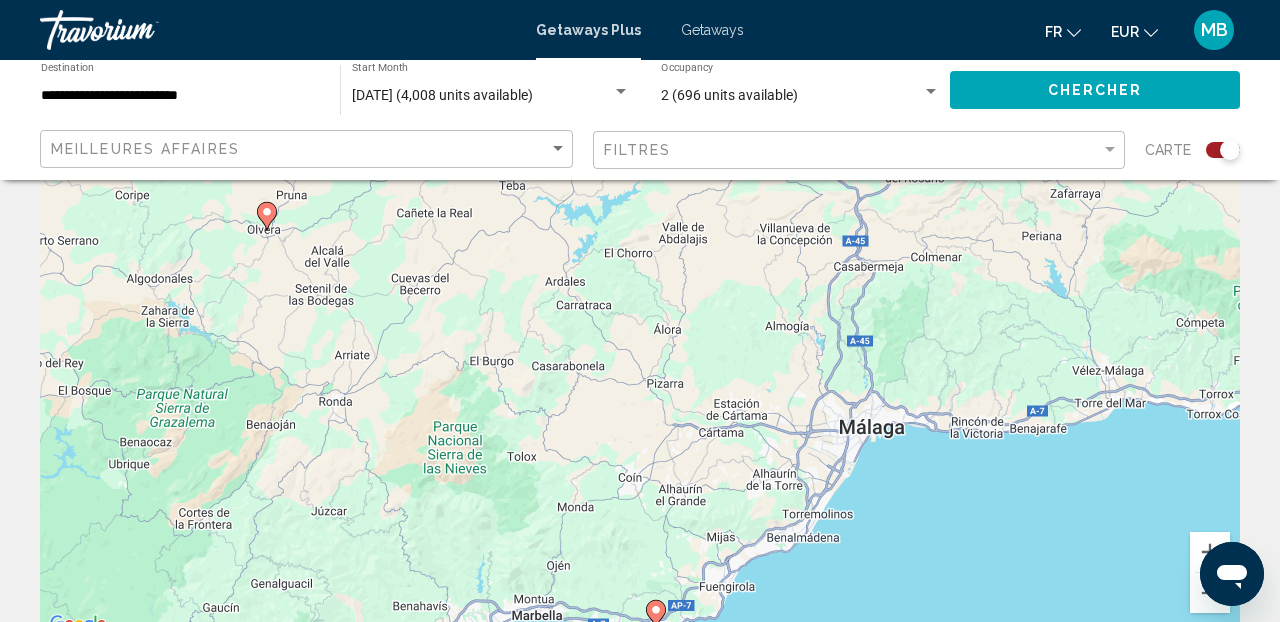 scroll, scrollTop: 239, scrollLeft: 0, axis: vertical 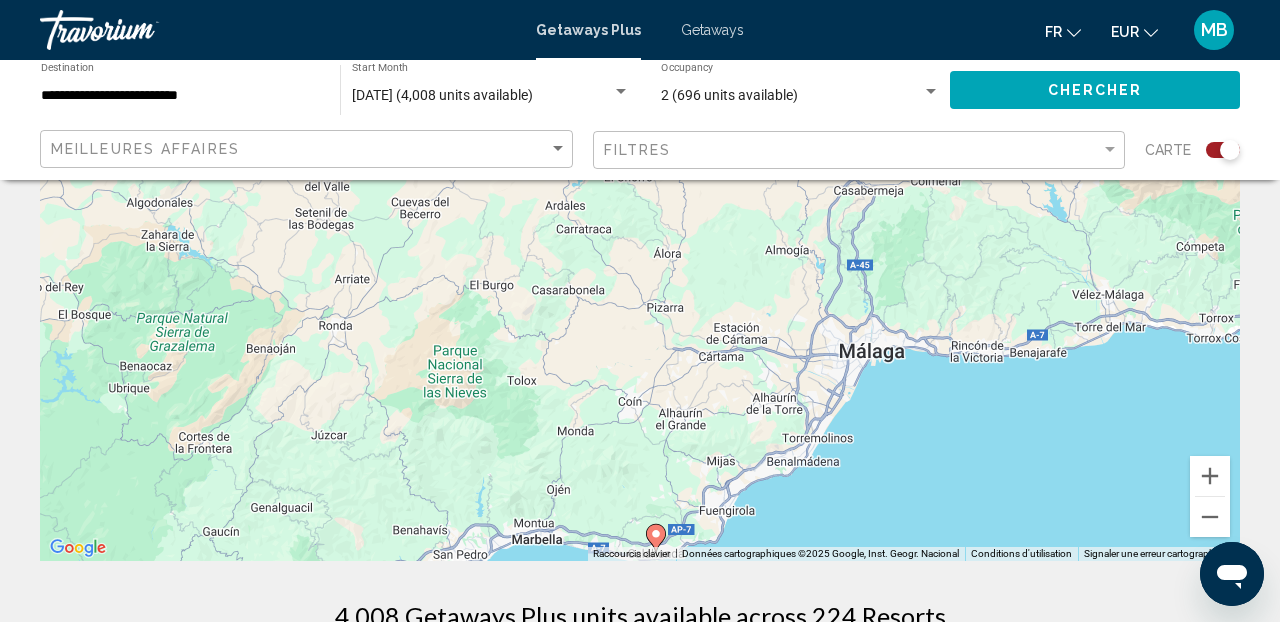 click 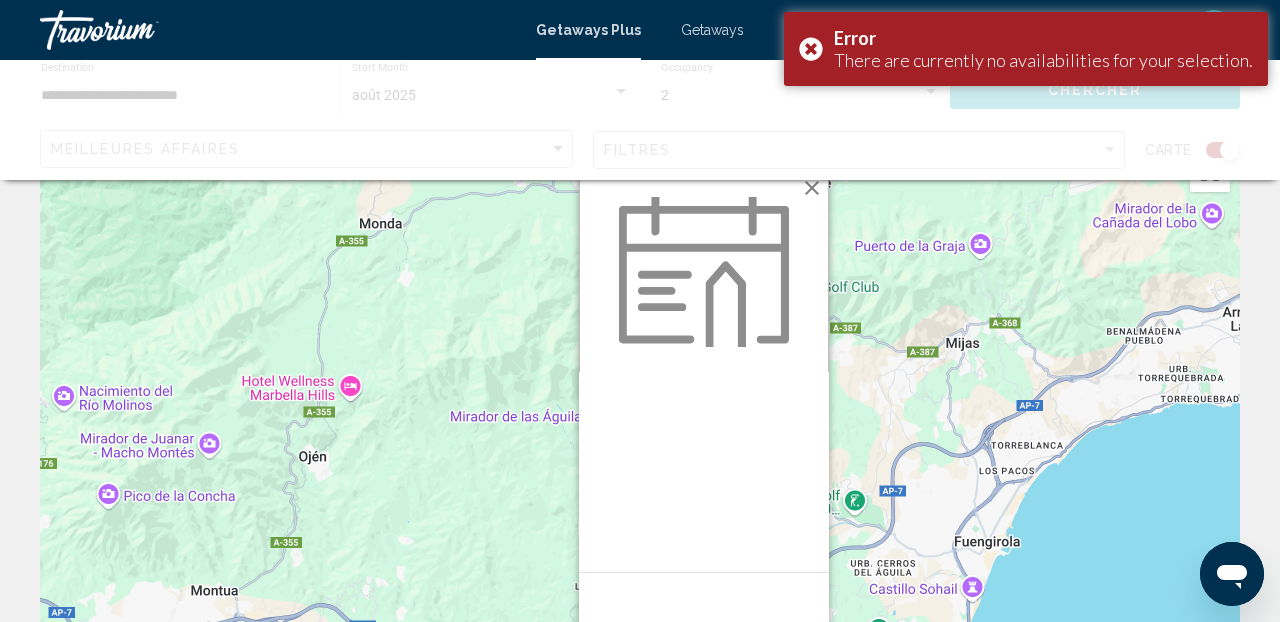scroll, scrollTop: 171, scrollLeft: 0, axis: vertical 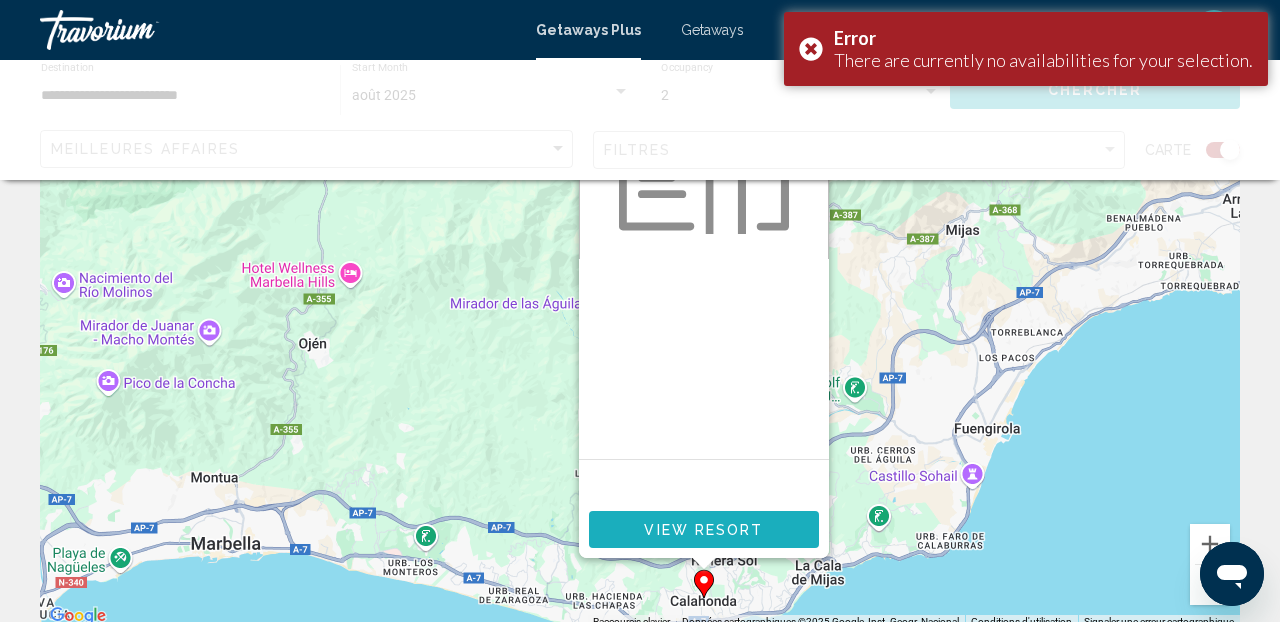 click on "View Resort" at bounding box center (703, 530) 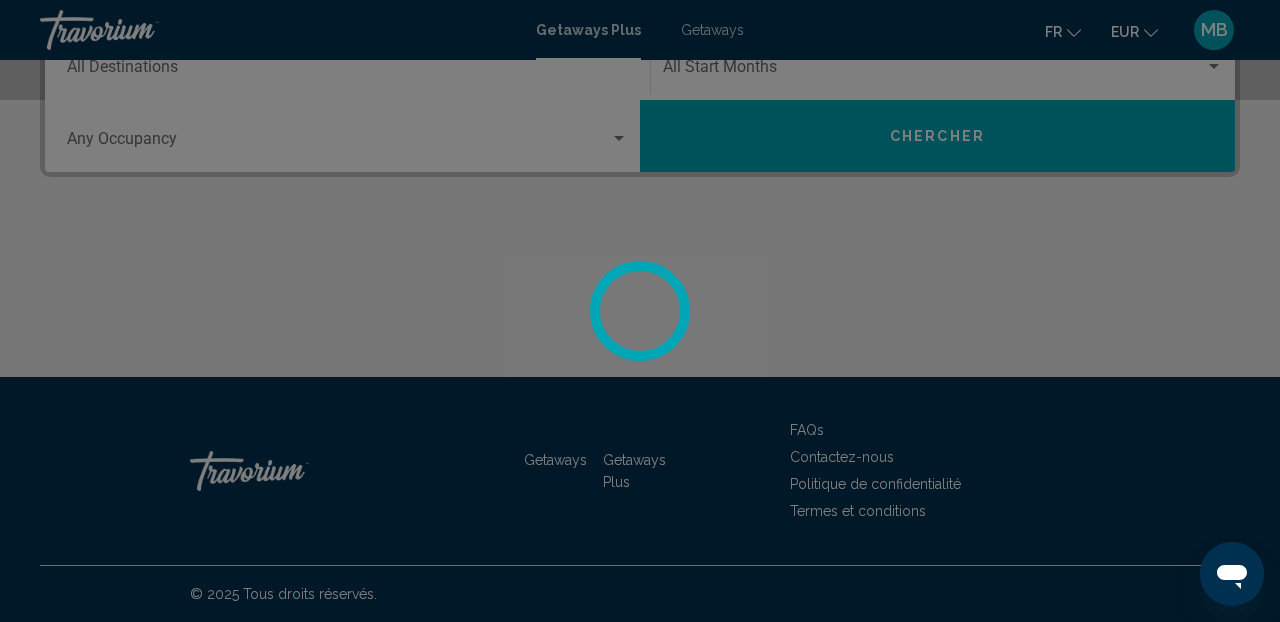 scroll, scrollTop: 500, scrollLeft: 0, axis: vertical 